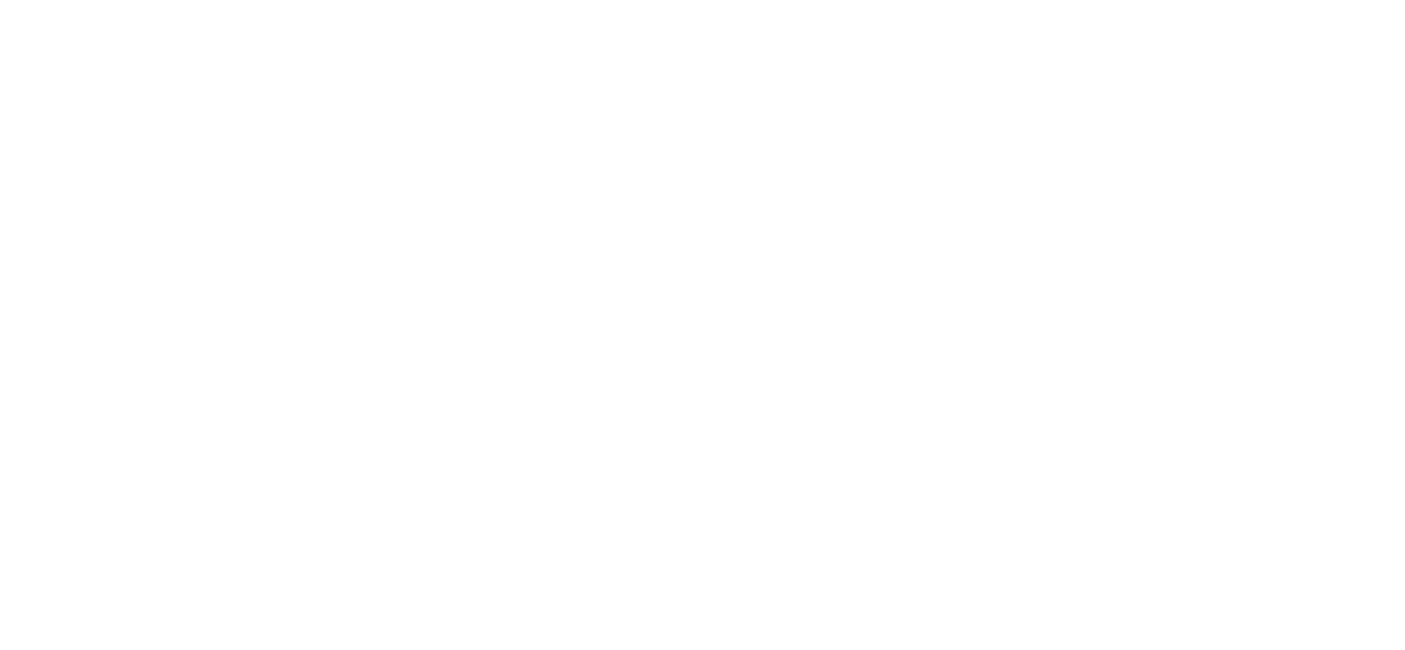 scroll, scrollTop: 0, scrollLeft: 0, axis: both 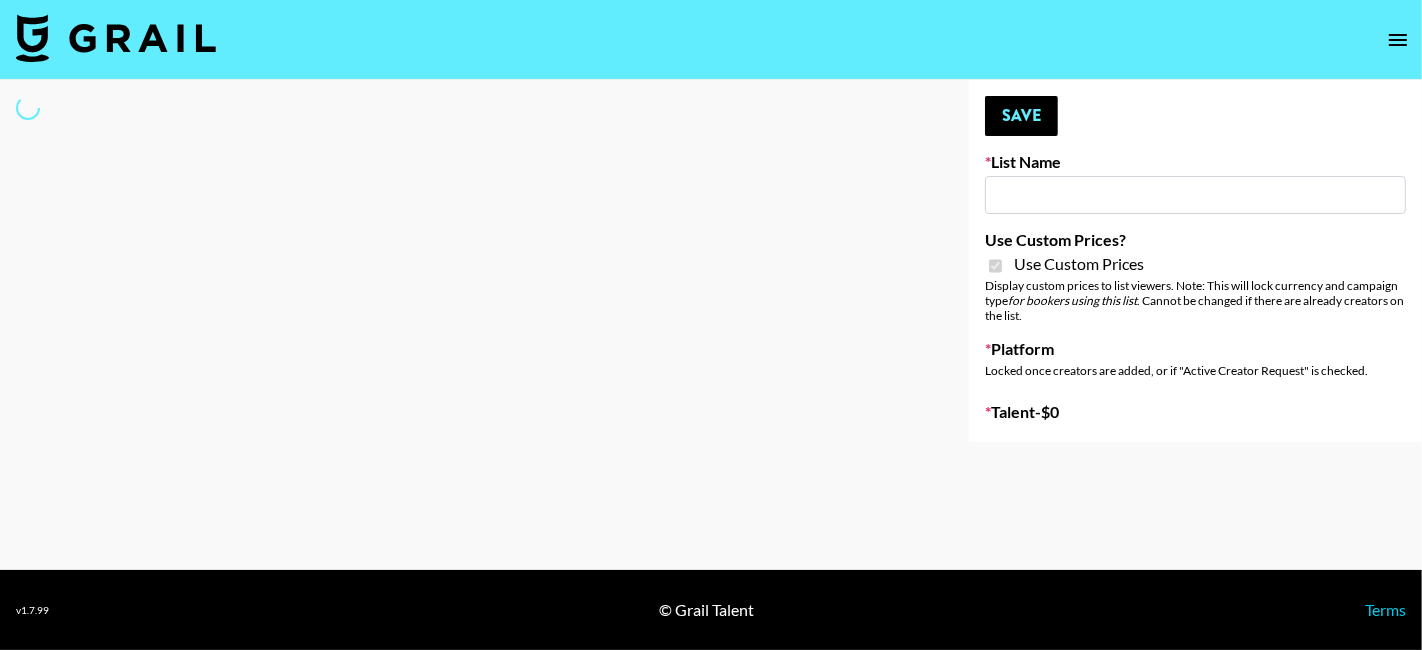 select on "Brand" 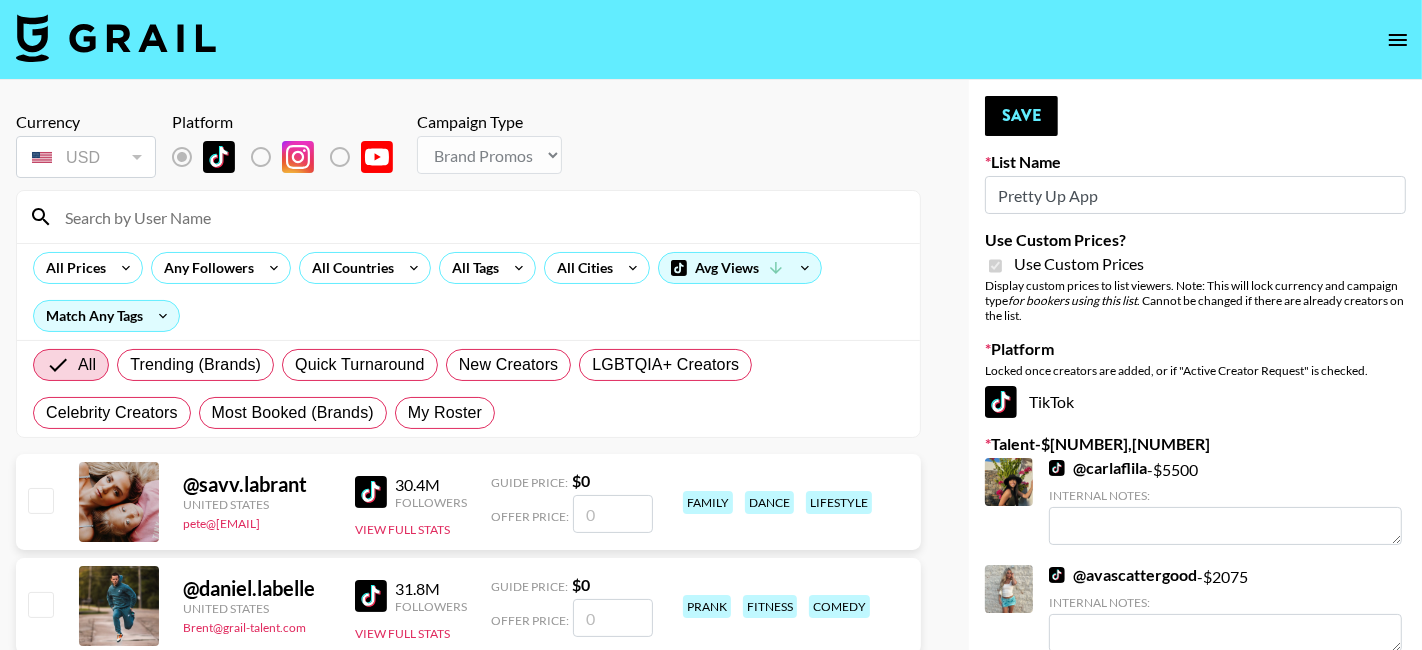 type on "Pretty Up App" 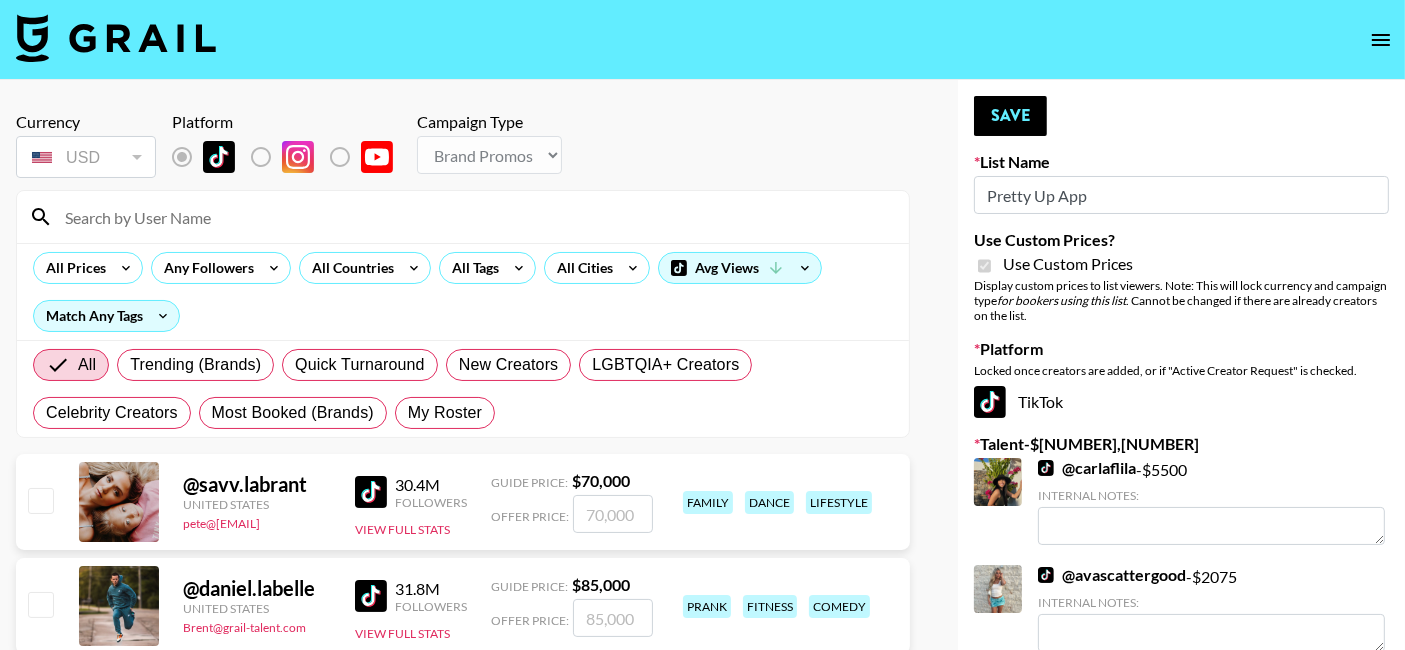 click at bounding box center [475, 217] 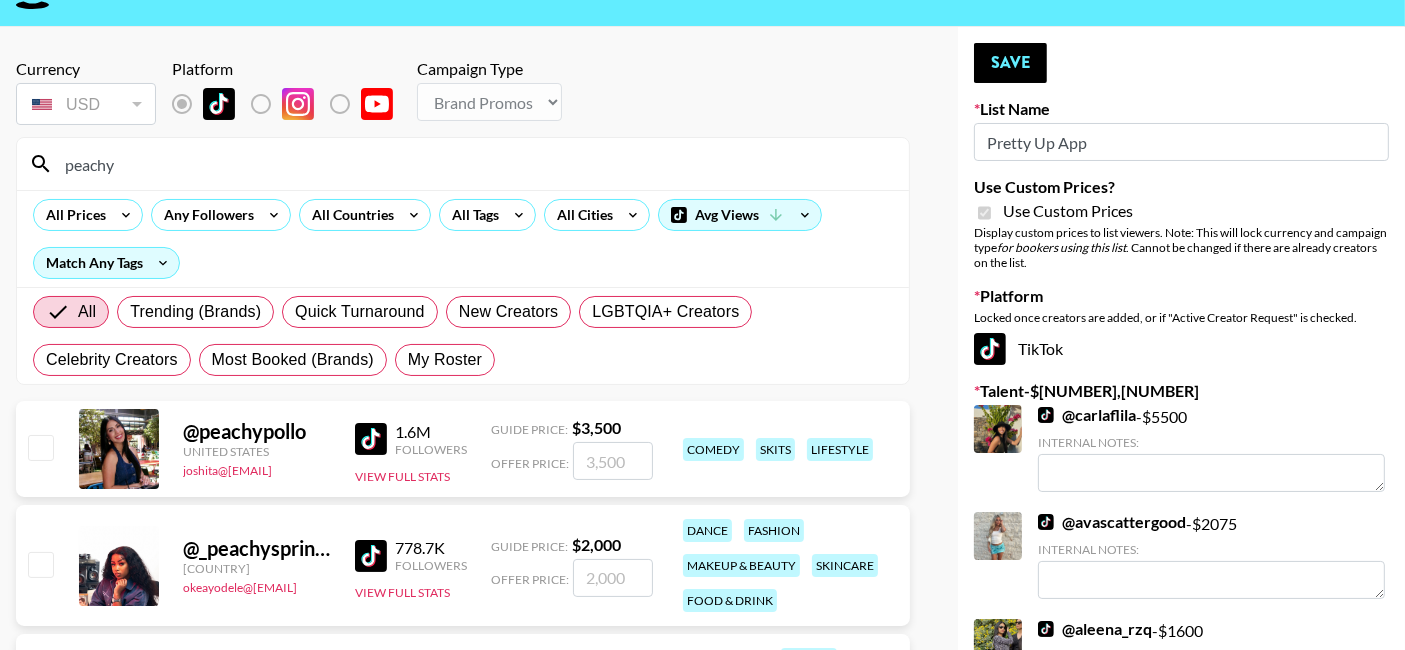 scroll, scrollTop: 57, scrollLeft: 0, axis: vertical 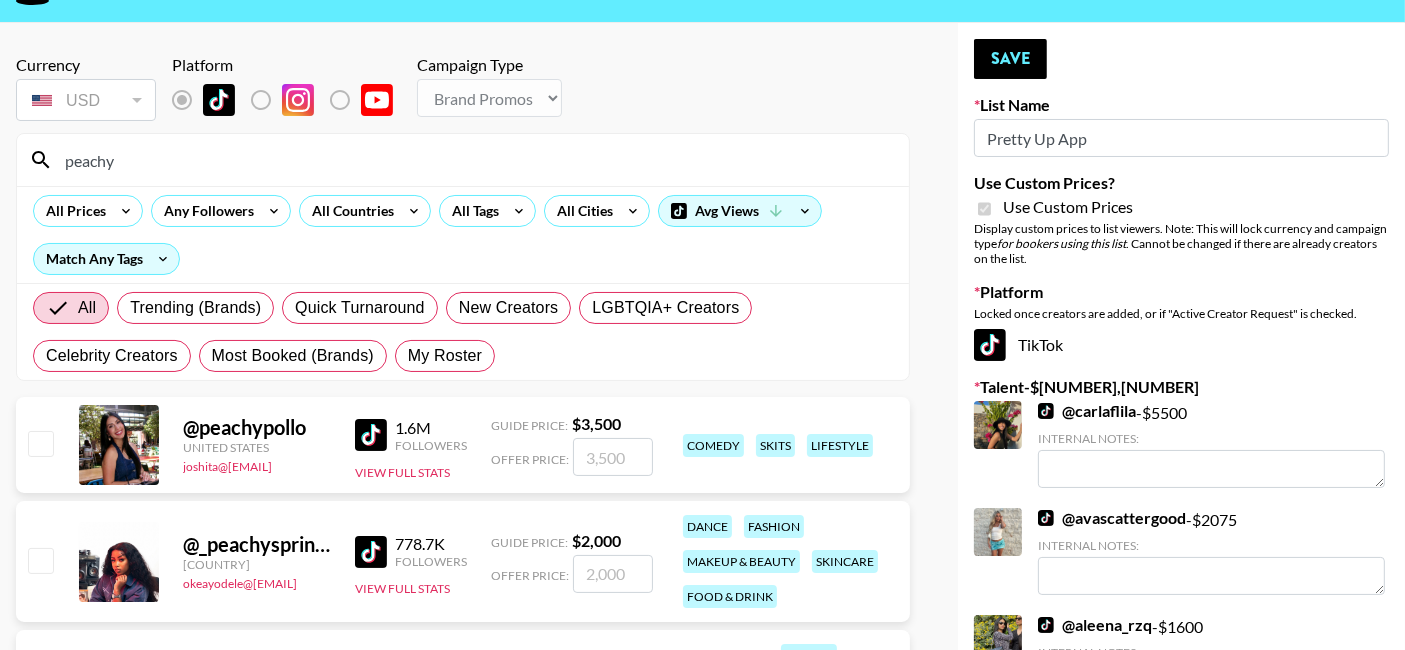 click at bounding box center (613, 574) 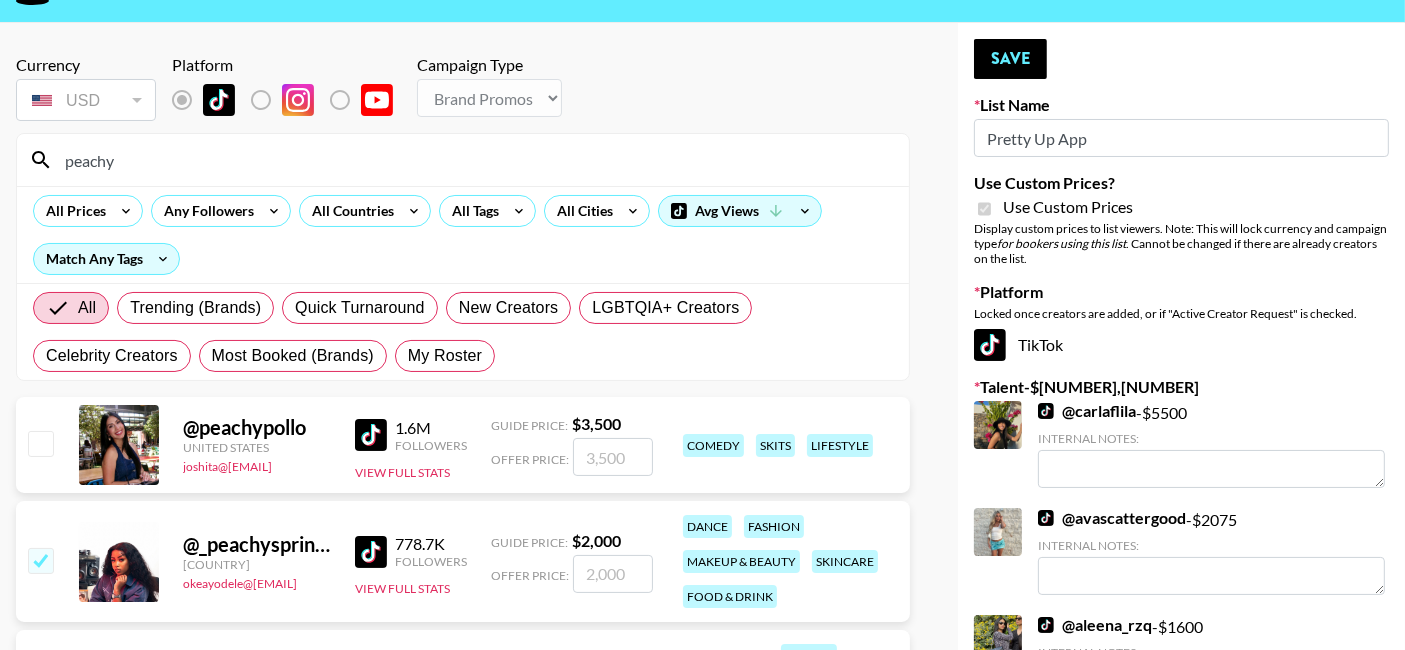 type on "2" 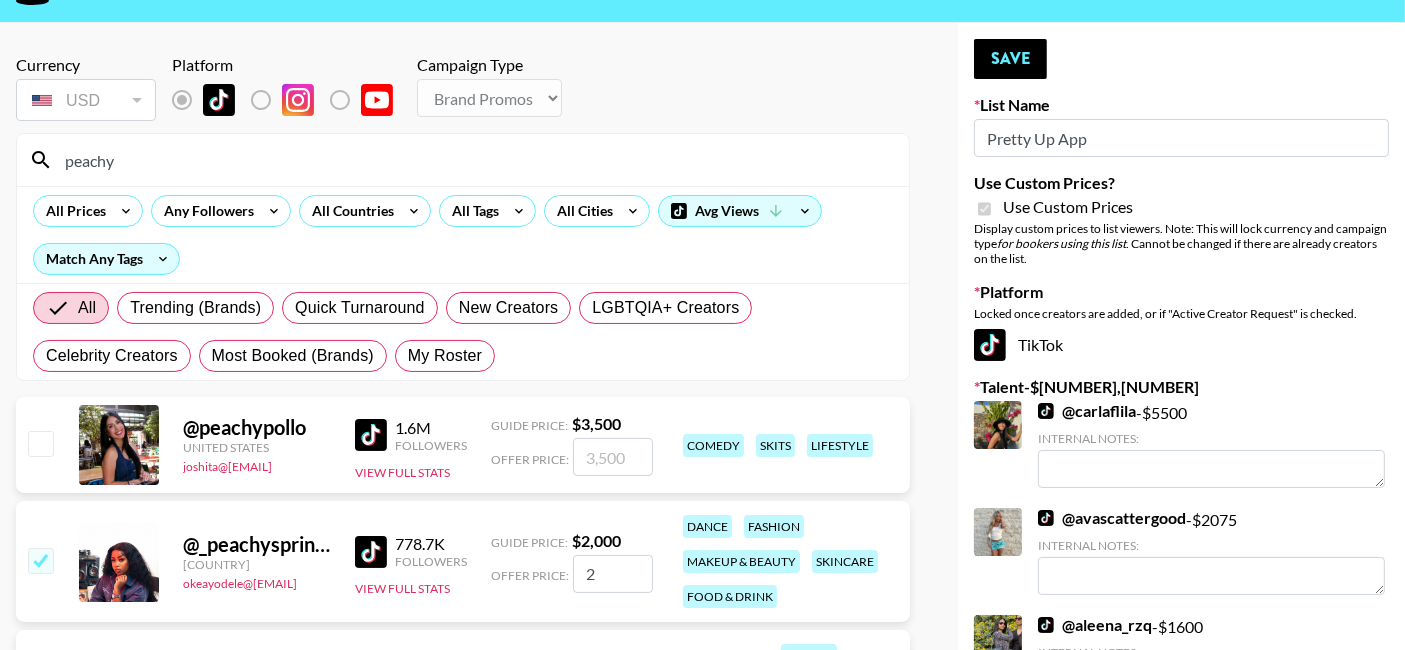 checkbox on "true" 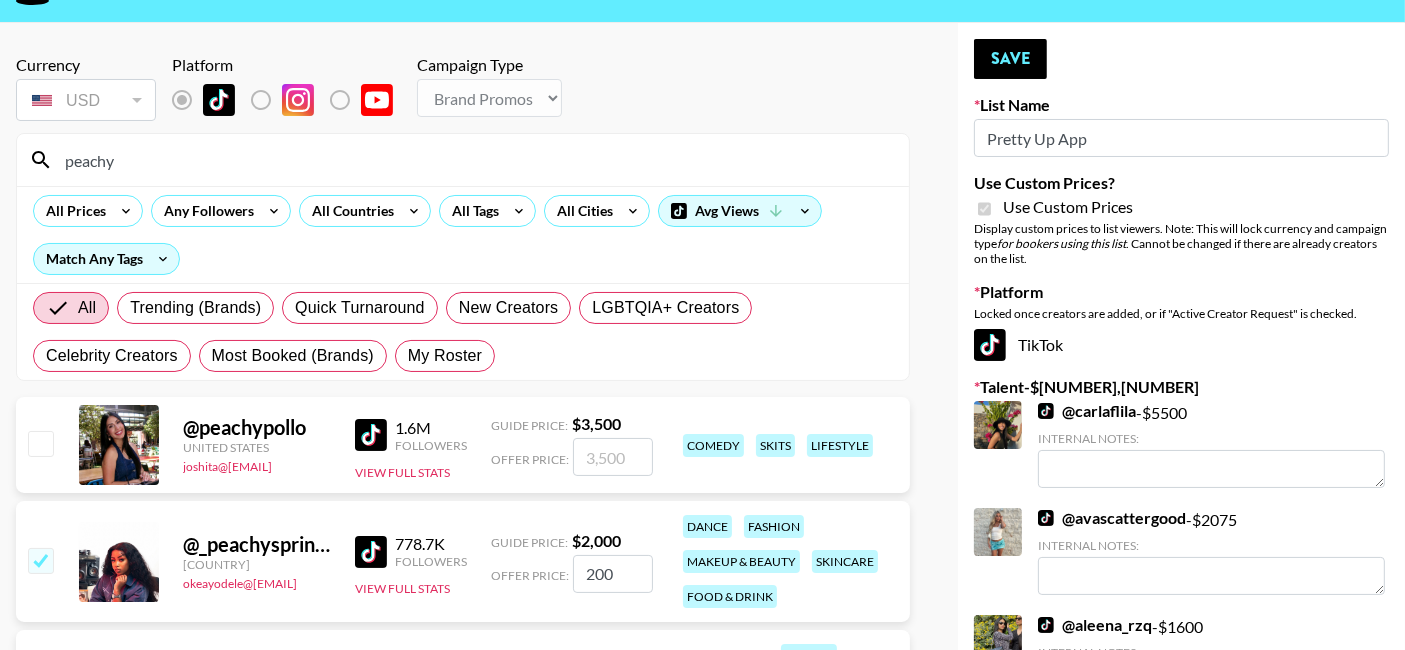 type on "2000" 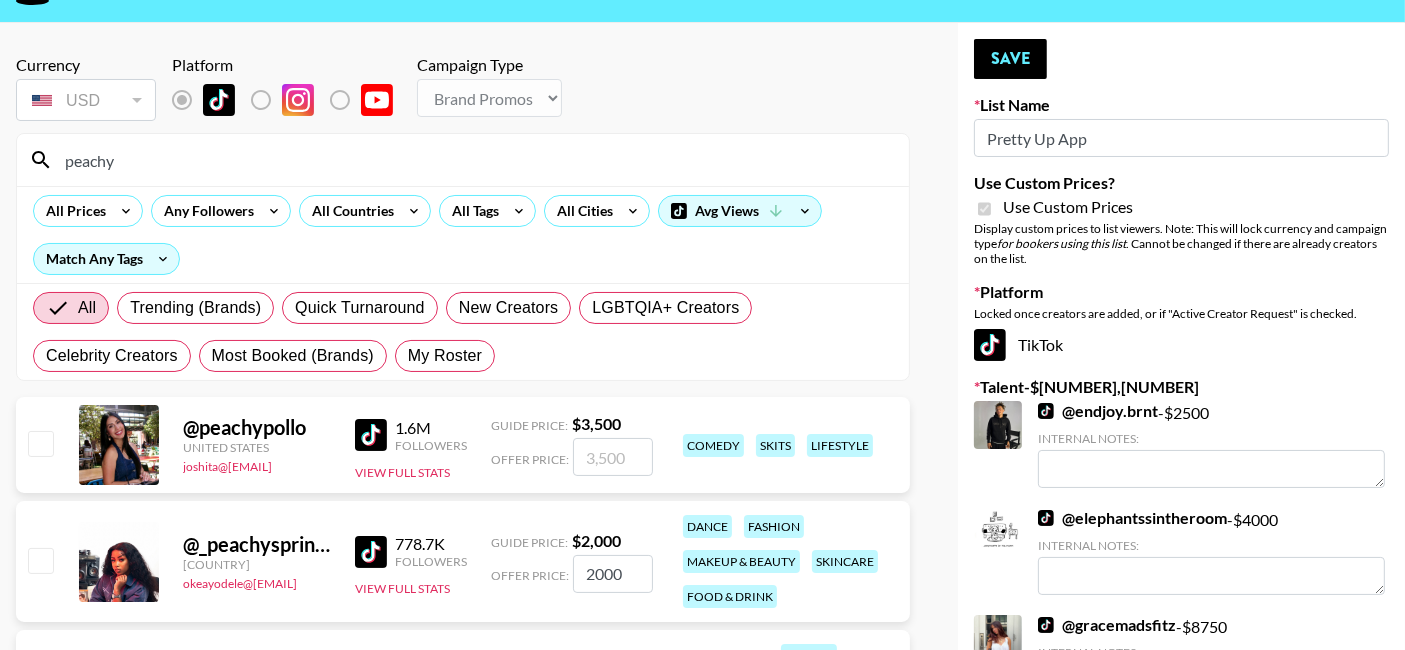 checkbox on "false" 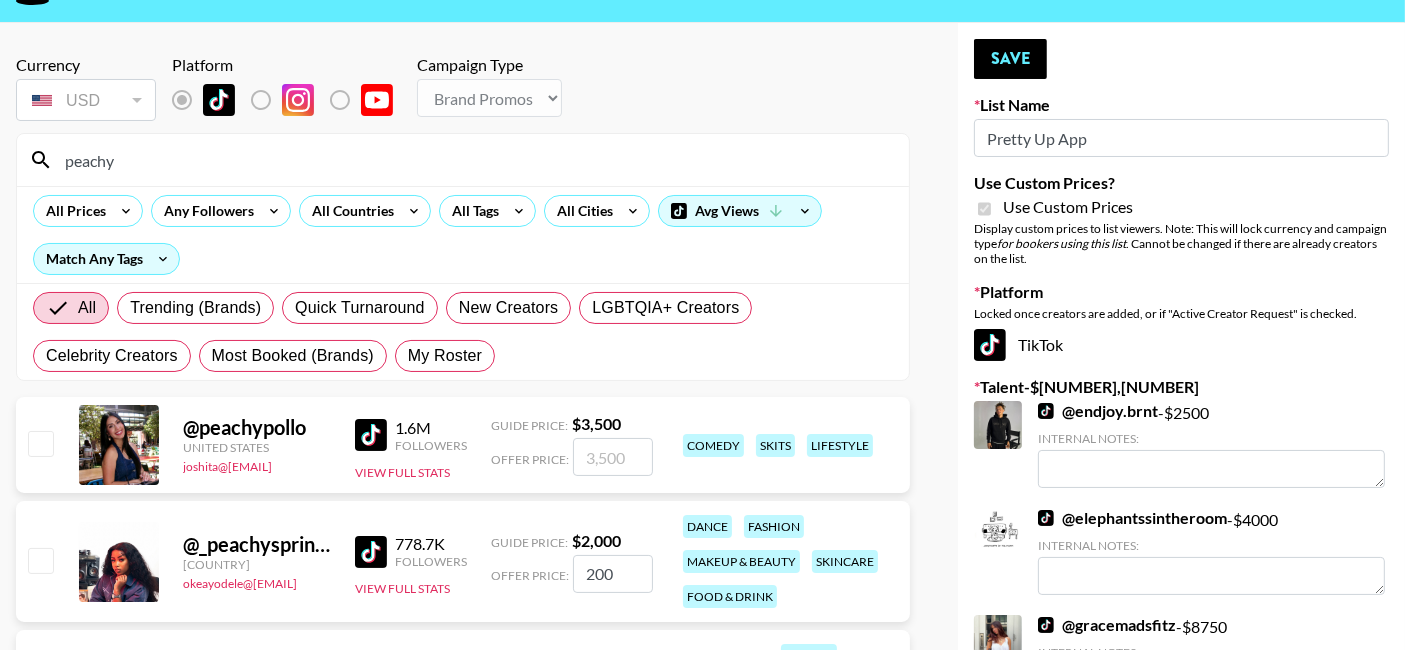 checkbox on "true" 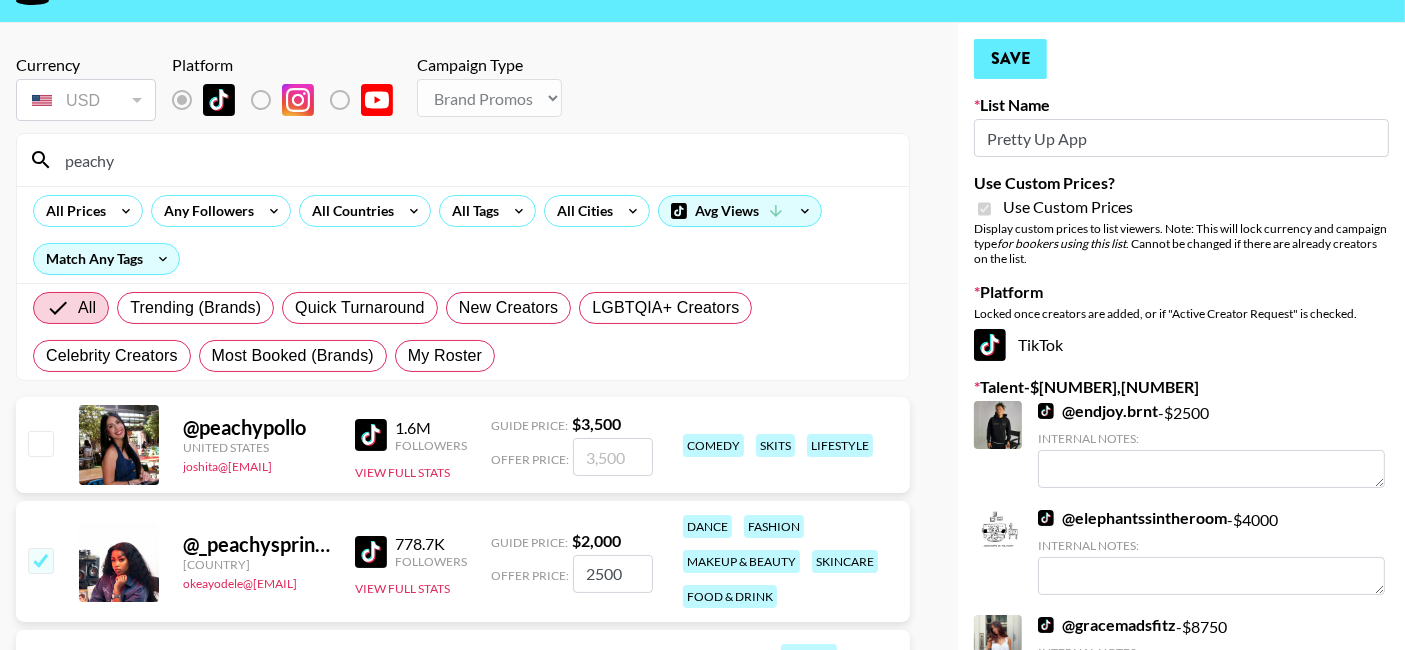 type on "2500" 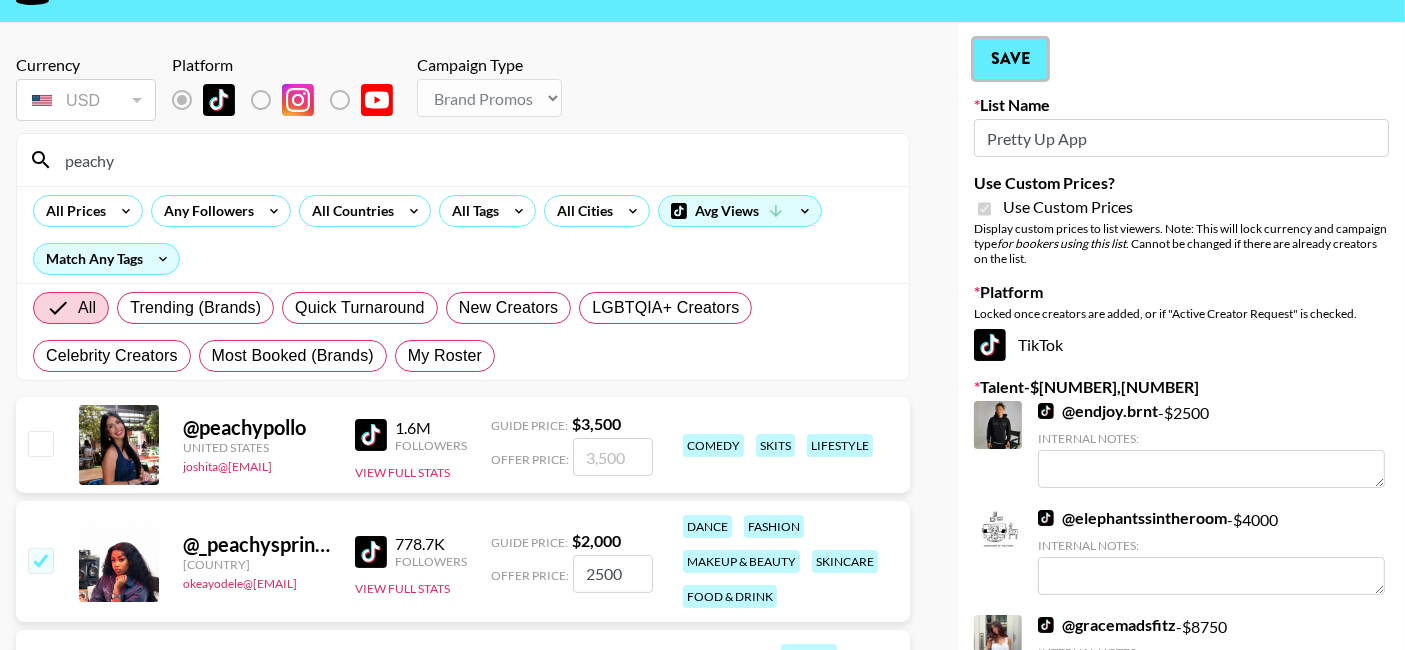 click on "Save" at bounding box center [1010, 59] 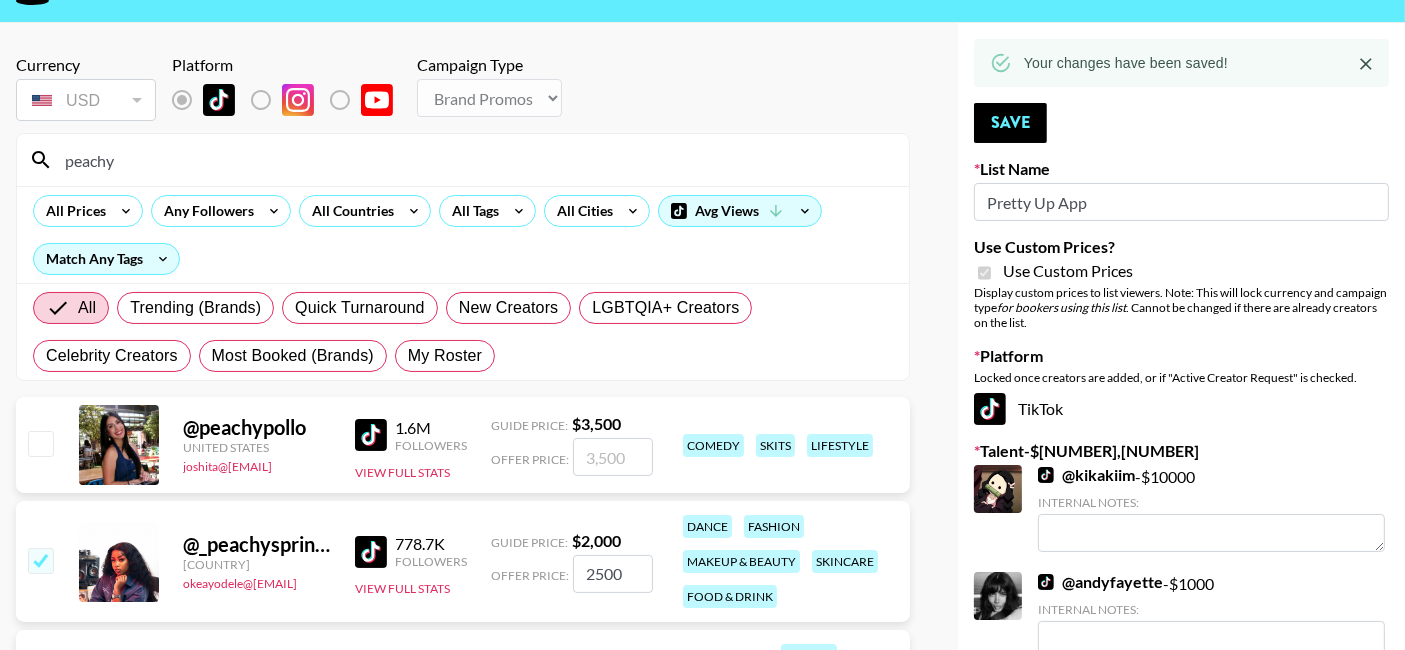 click on "peachy" at bounding box center (475, 160) 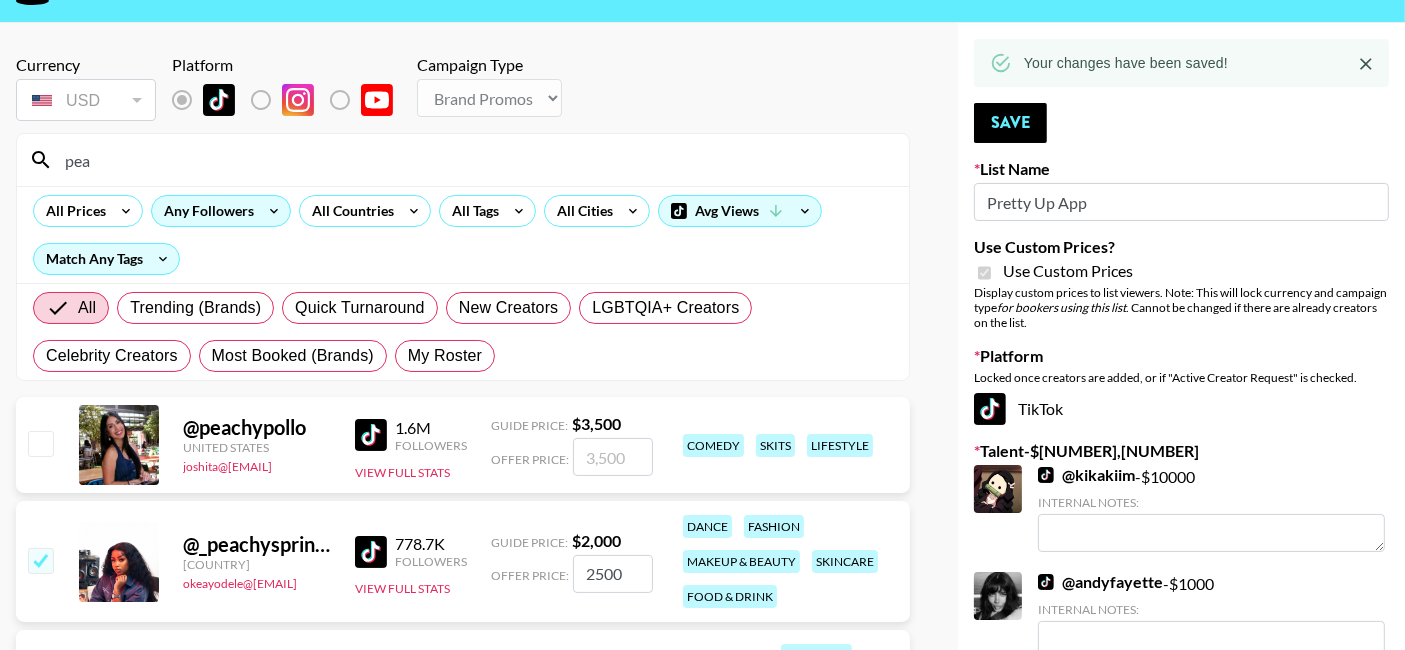 type on "pearl" 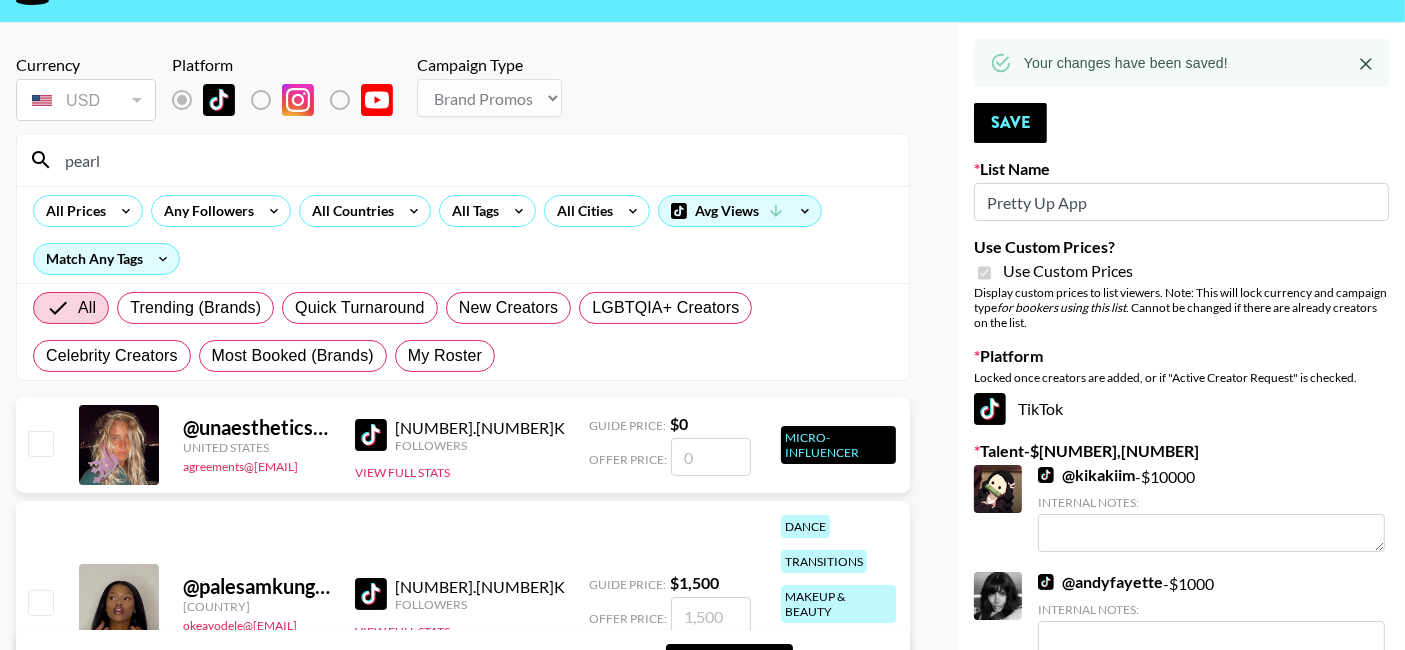 click at bounding box center (711, 616) 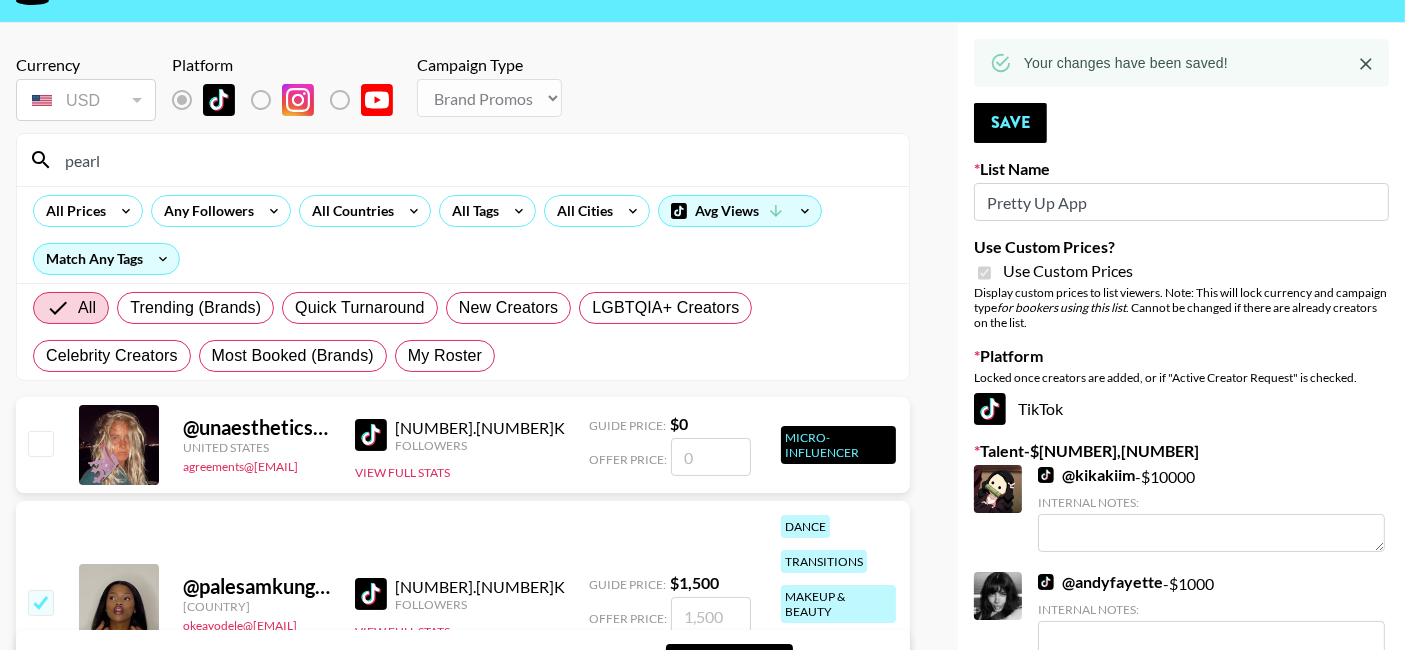 checkbox on "true" 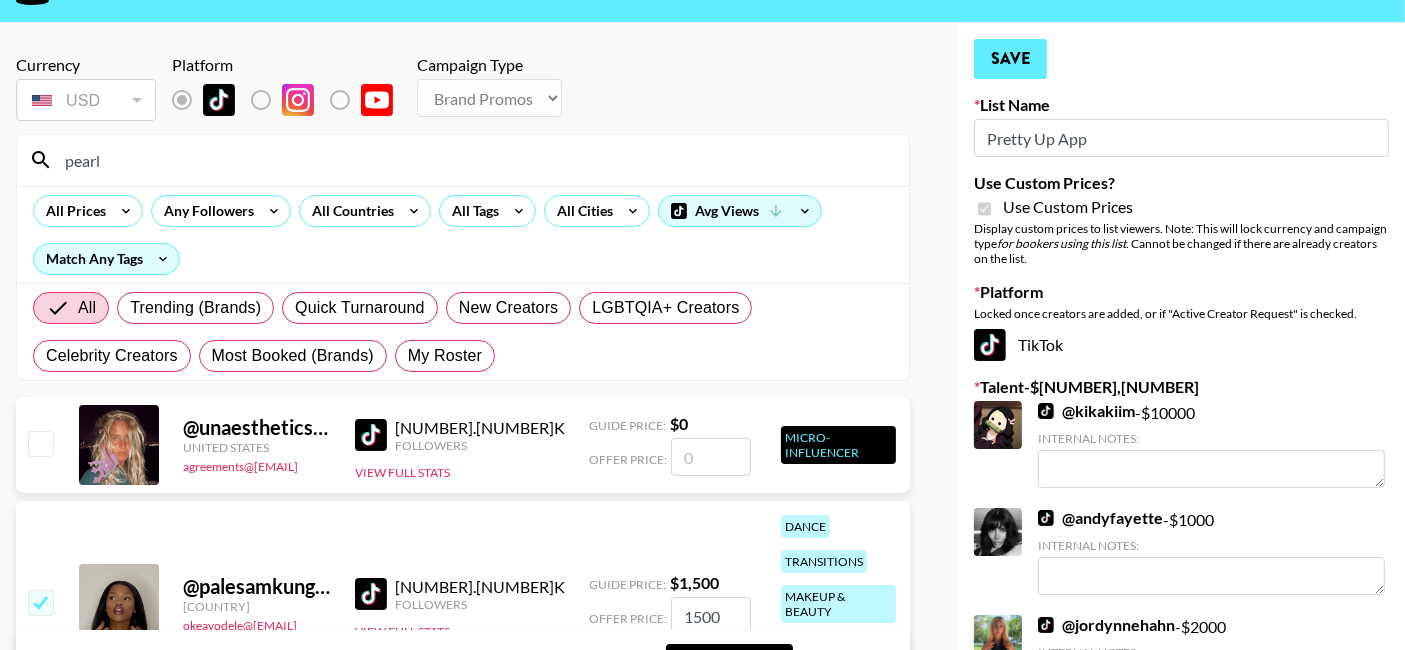 type on "1500" 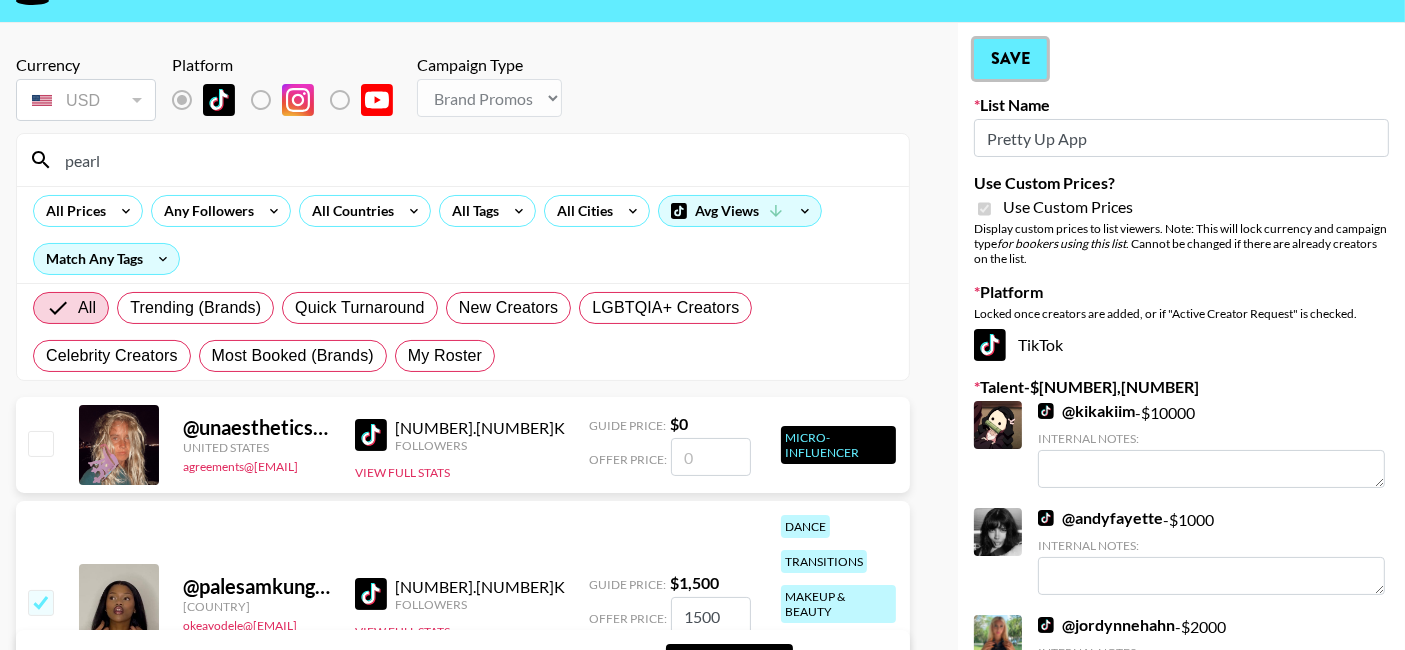 click on "Save" at bounding box center [1010, 59] 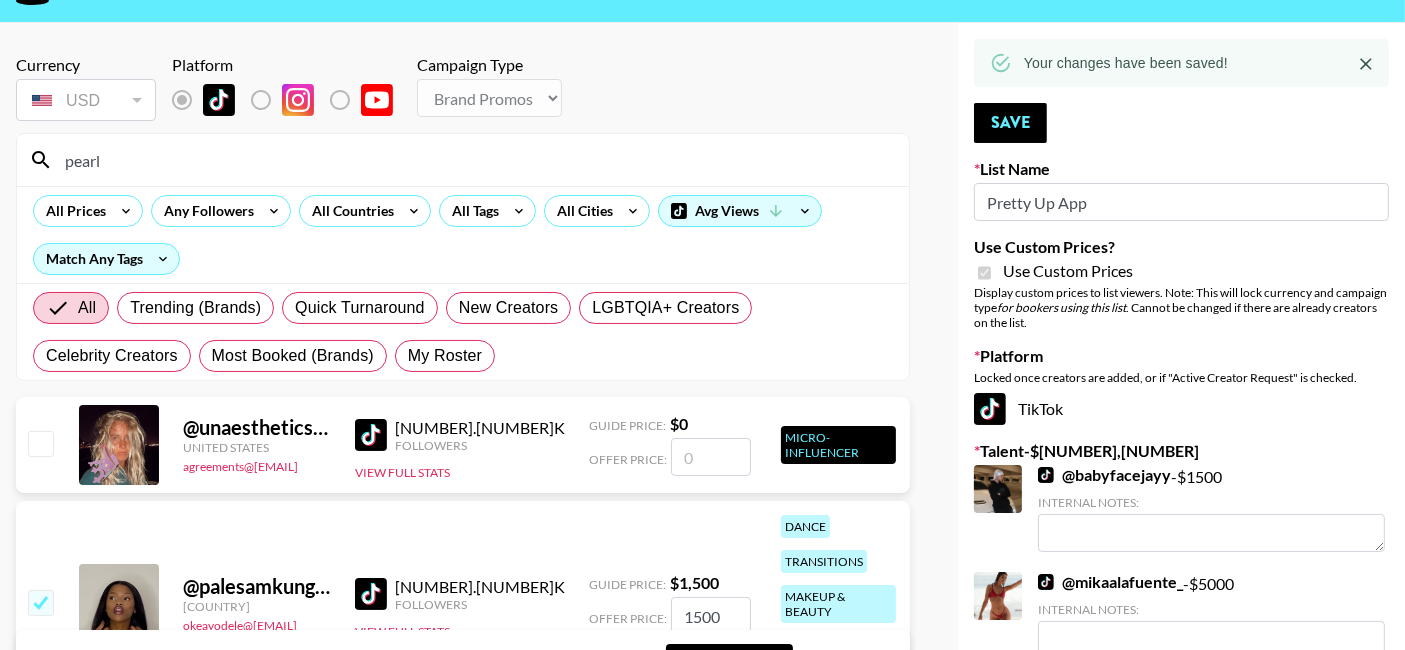 click on "pearl" at bounding box center [475, 160] 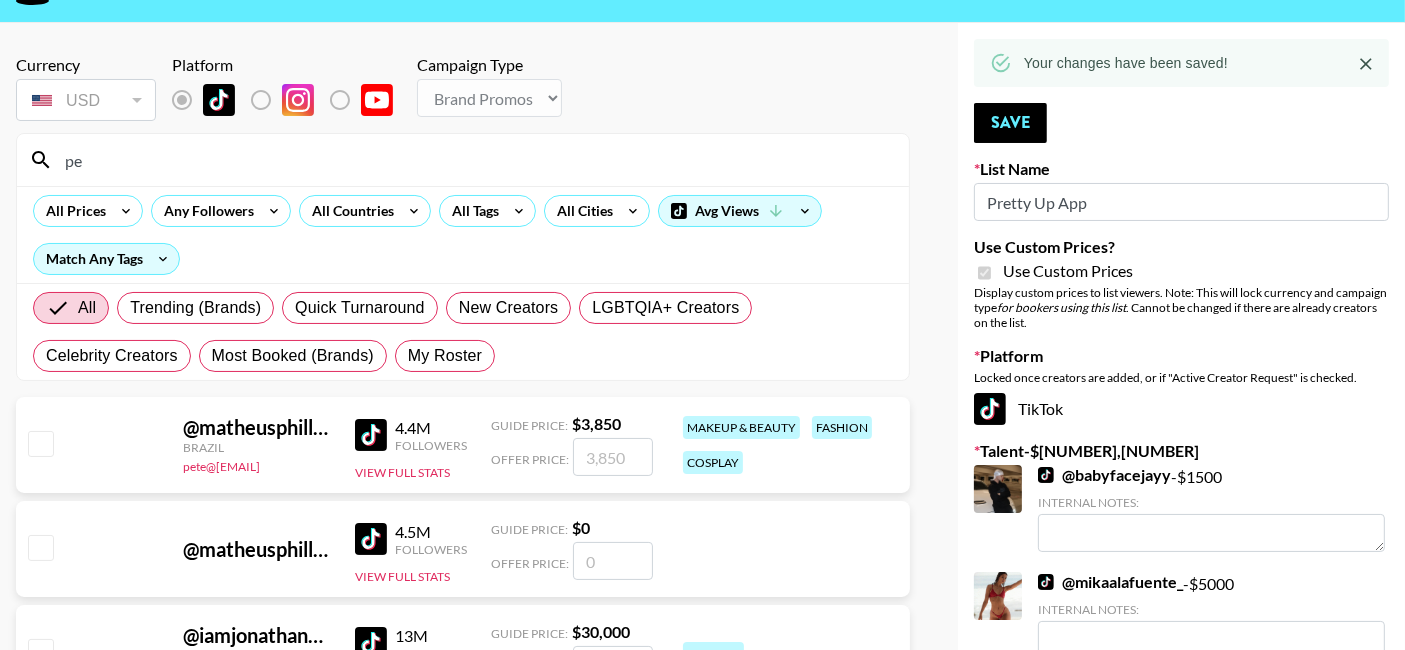 type on "p" 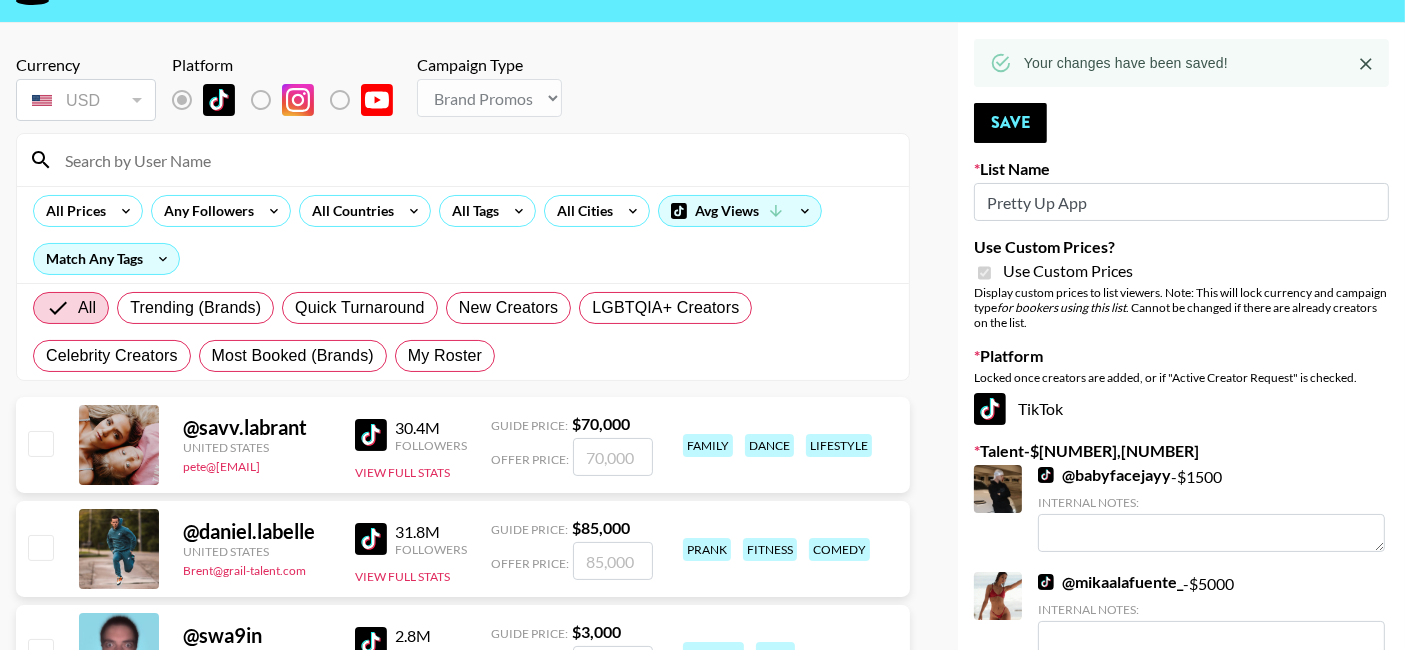 type on "k" 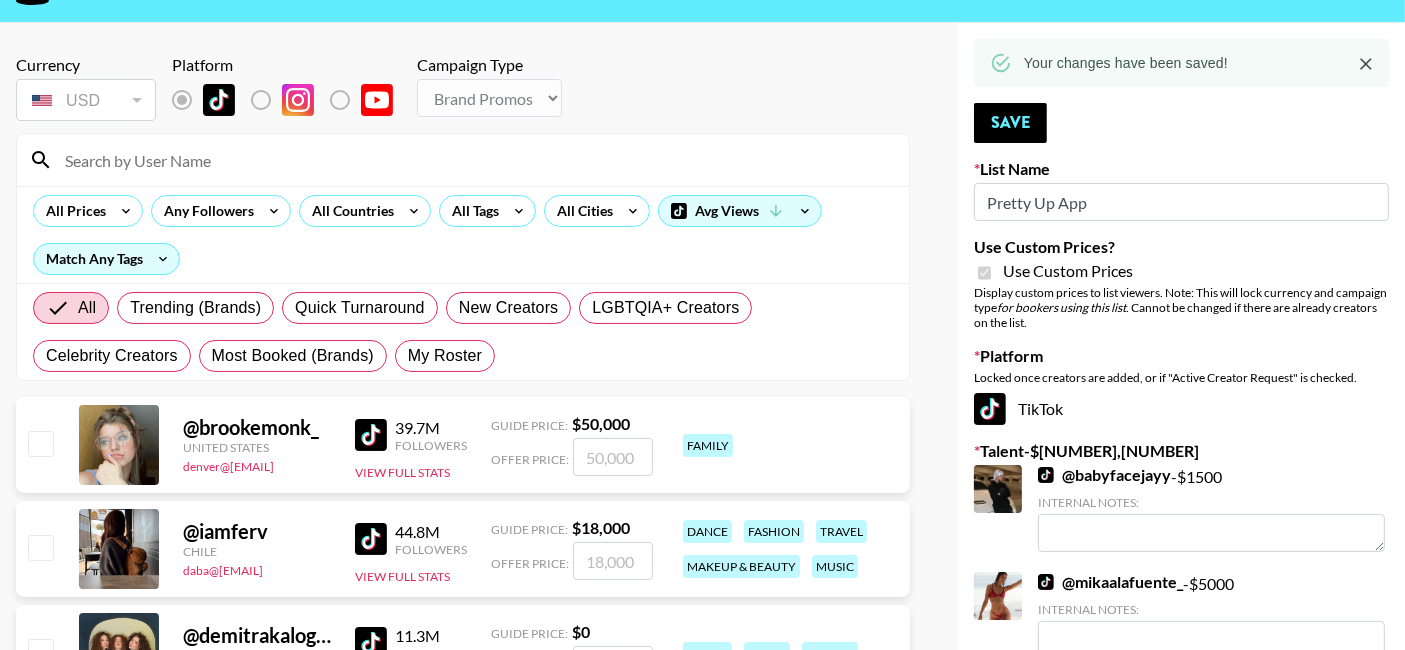 type on "p" 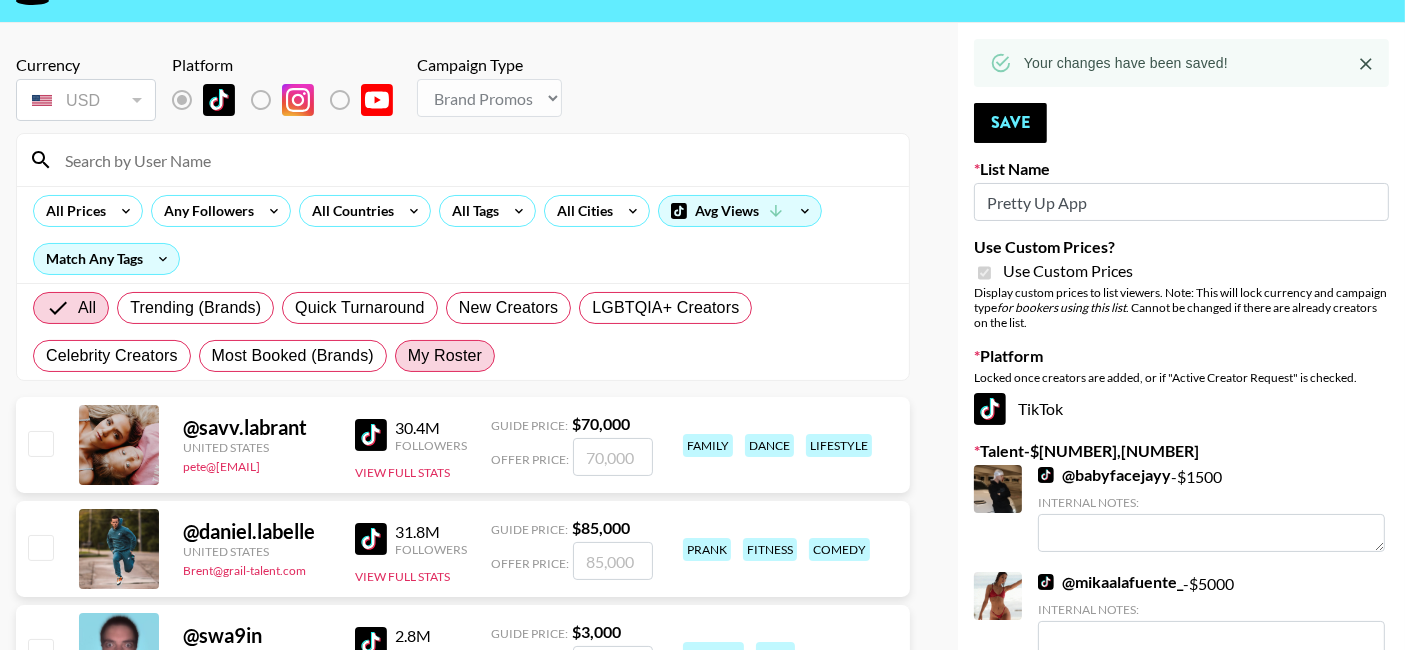 type 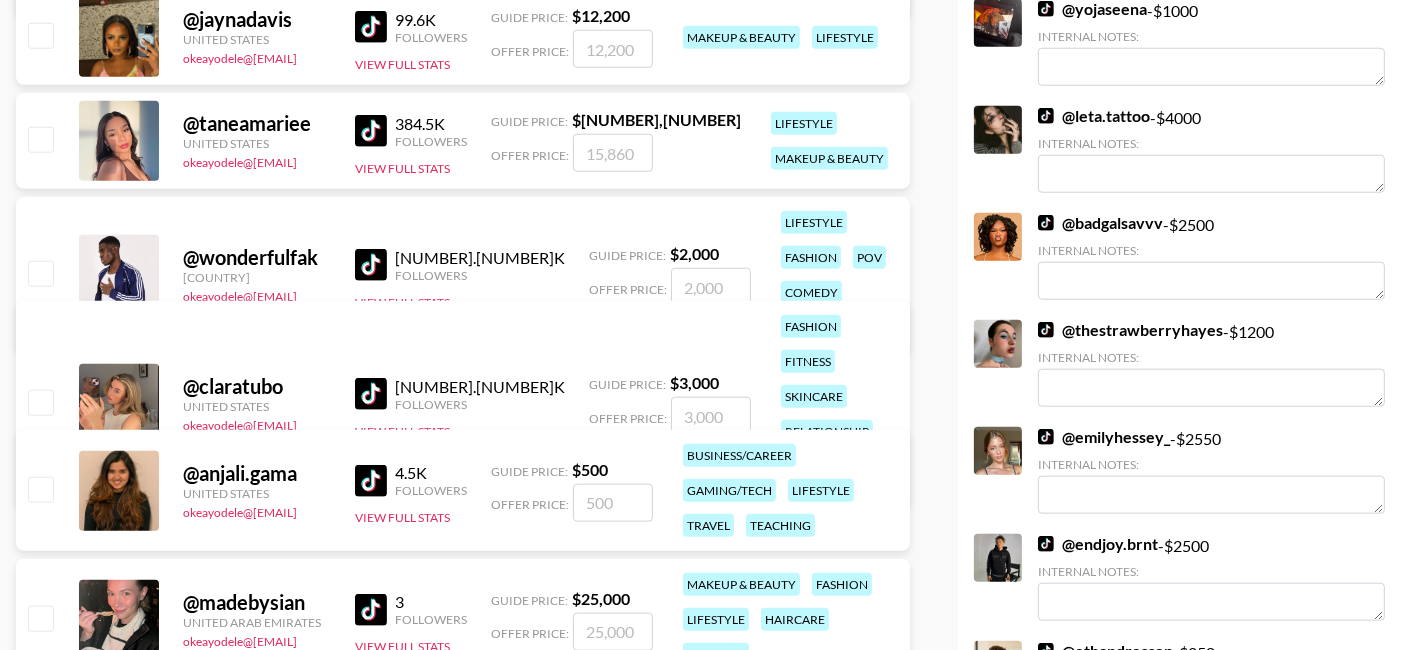 scroll, scrollTop: 2025, scrollLeft: 0, axis: vertical 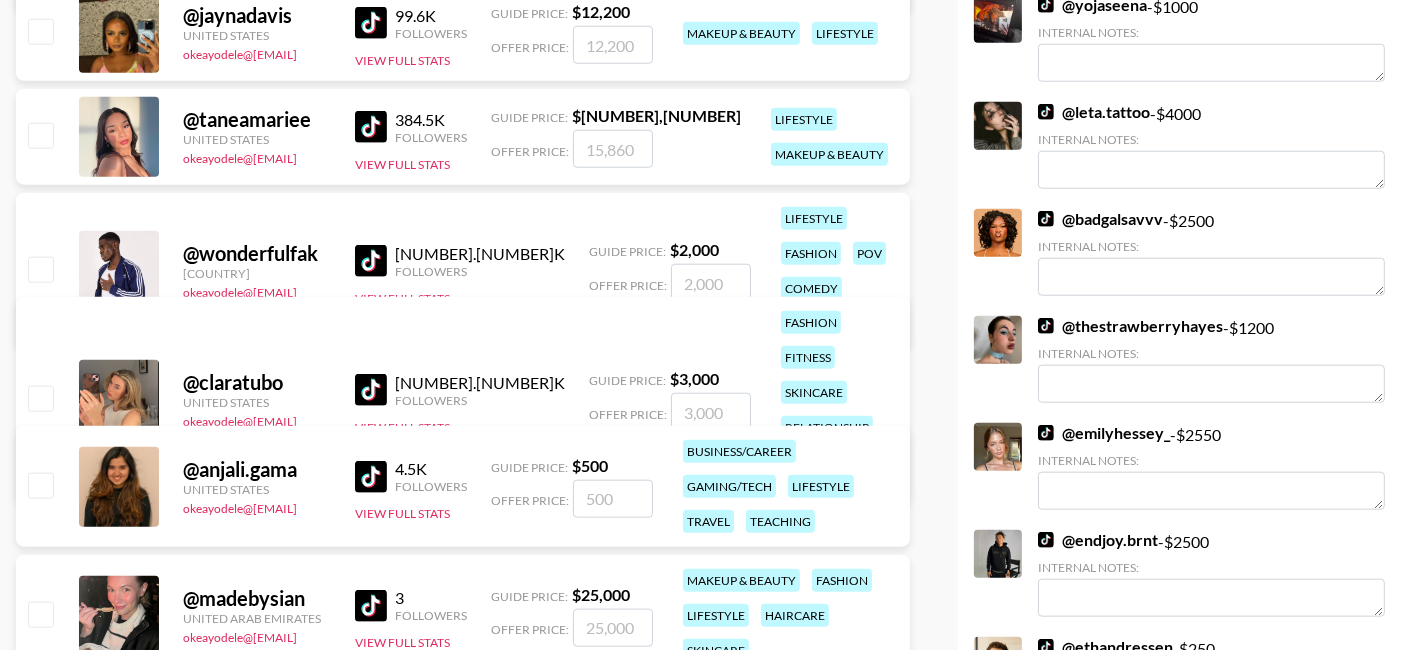 click at bounding box center (711, 412) 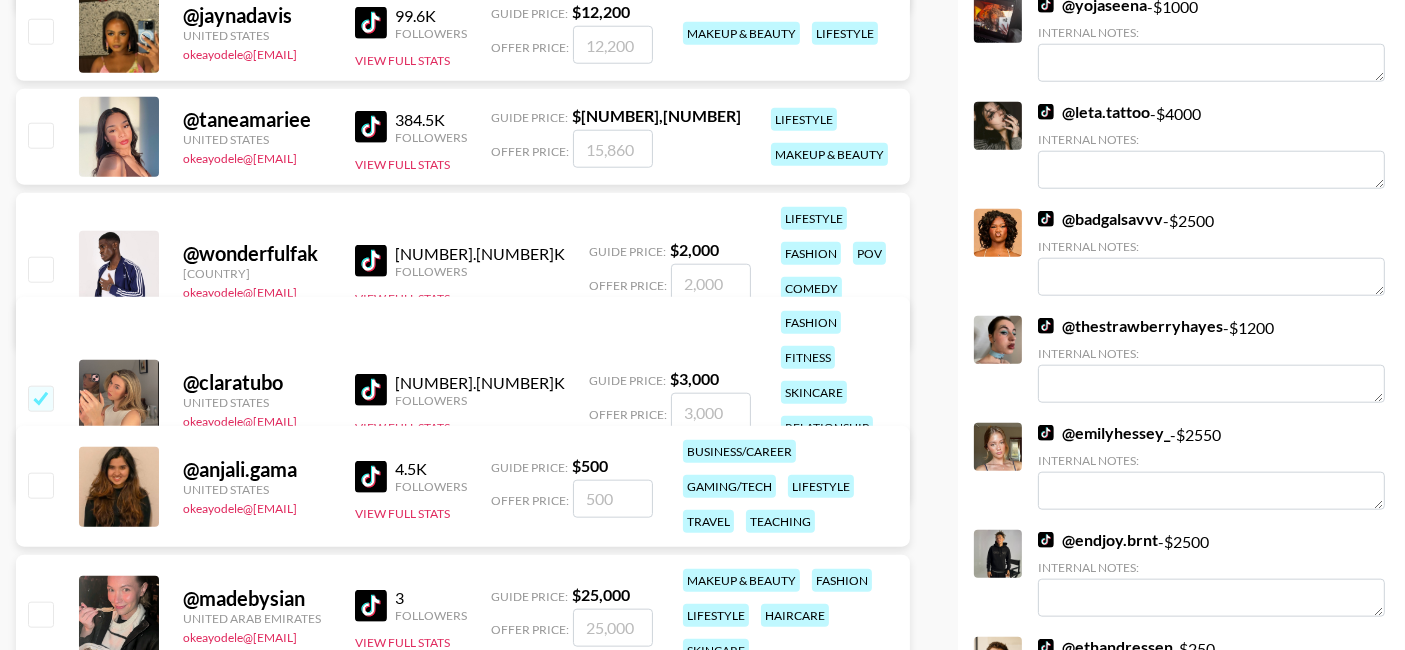 type on "1" 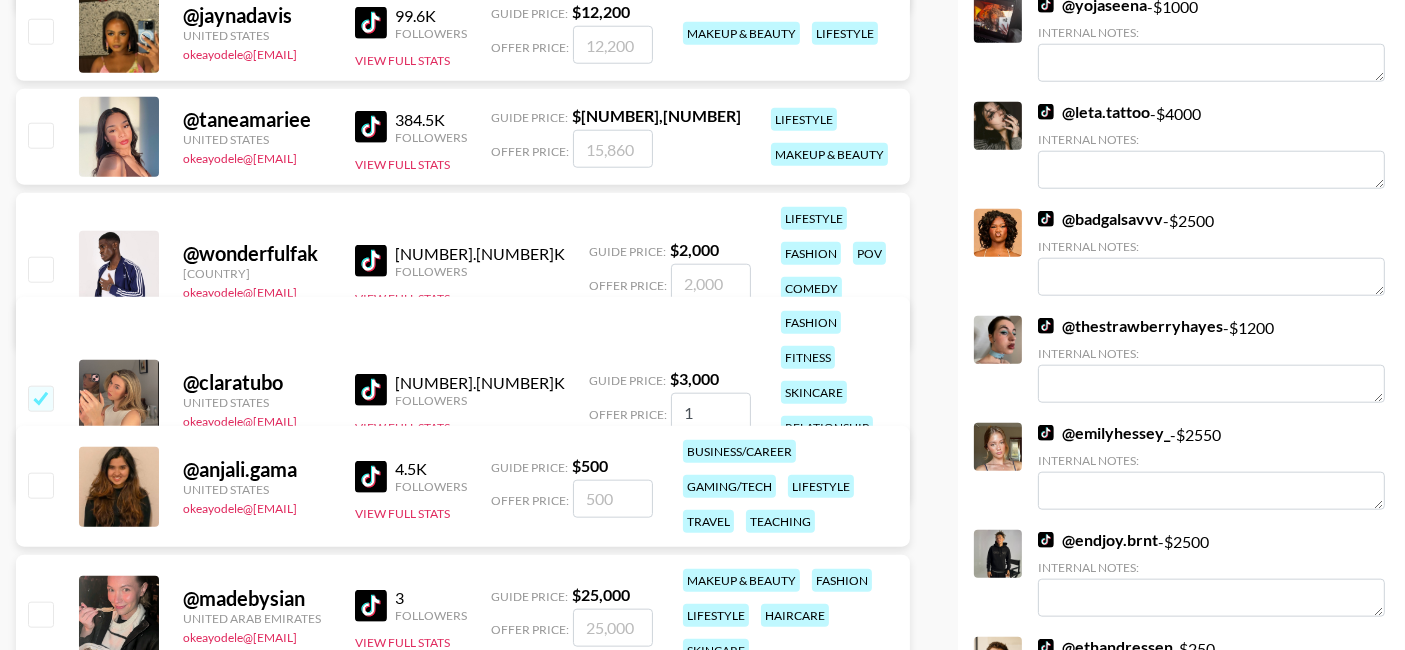 checkbox on "true" 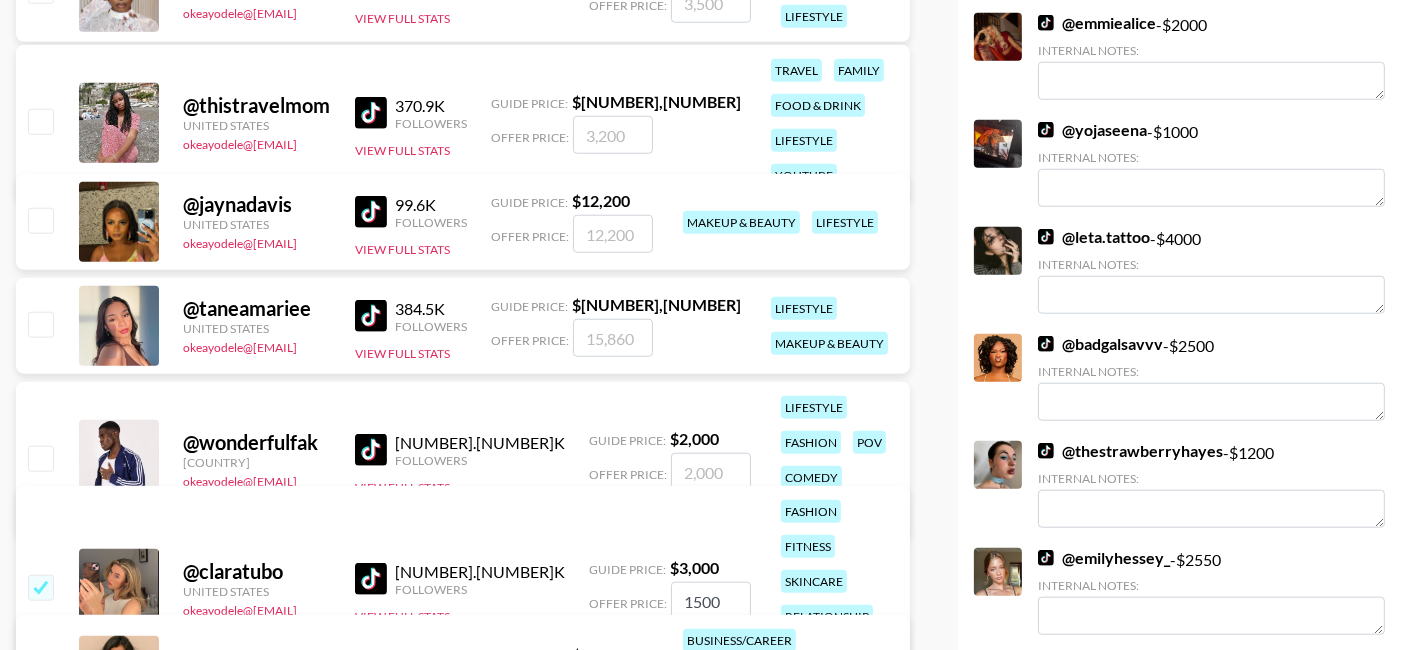 scroll, scrollTop: 1832, scrollLeft: 0, axis: vertical 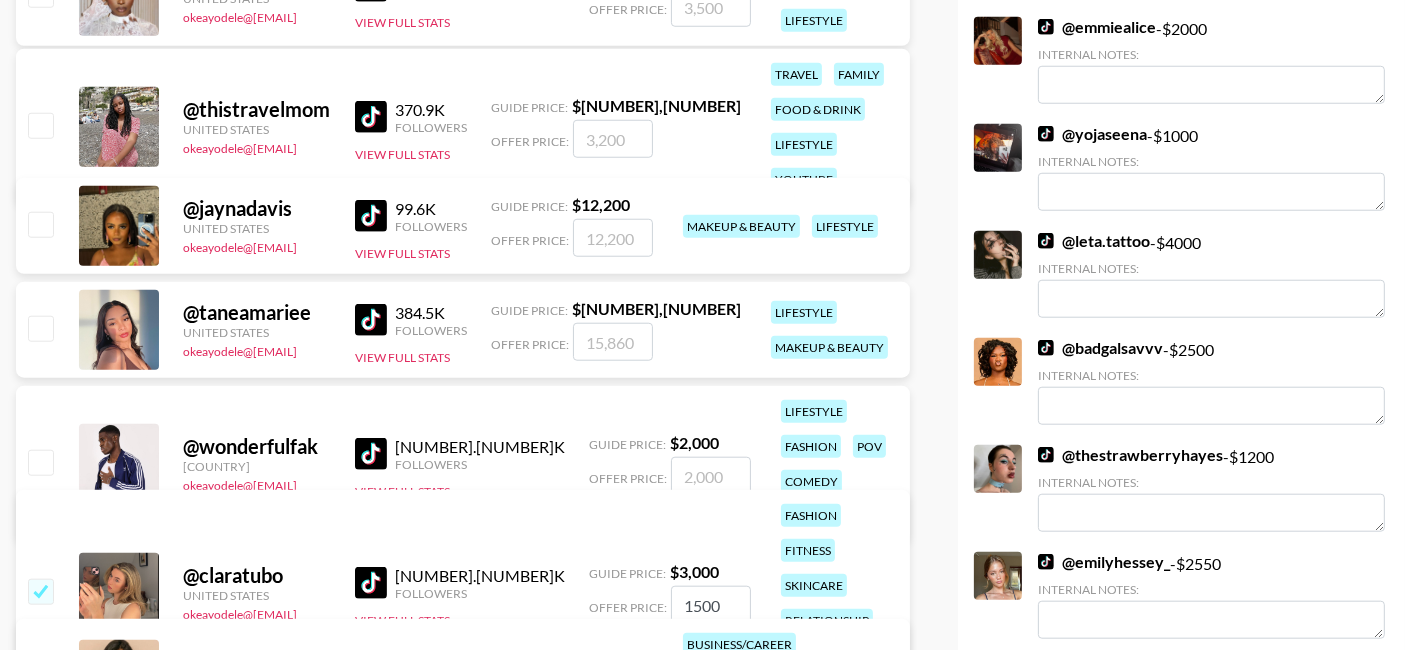 type on "1500" 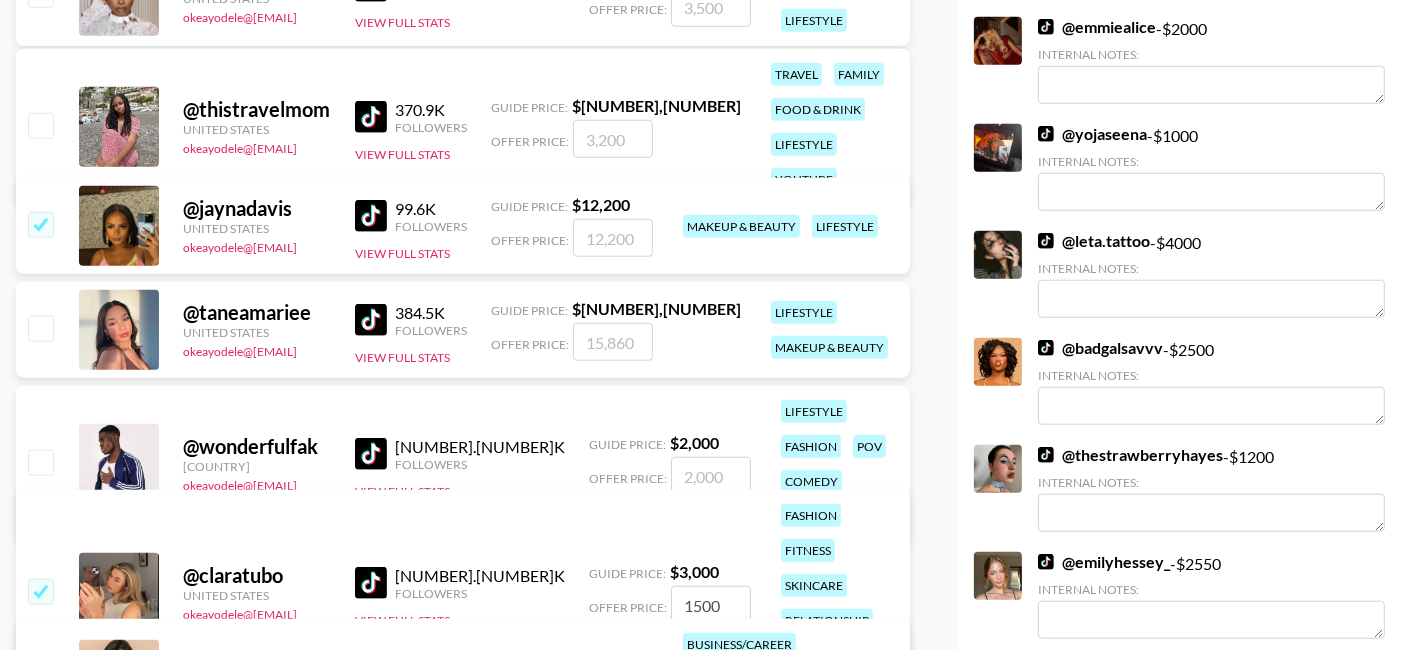 type on "4" 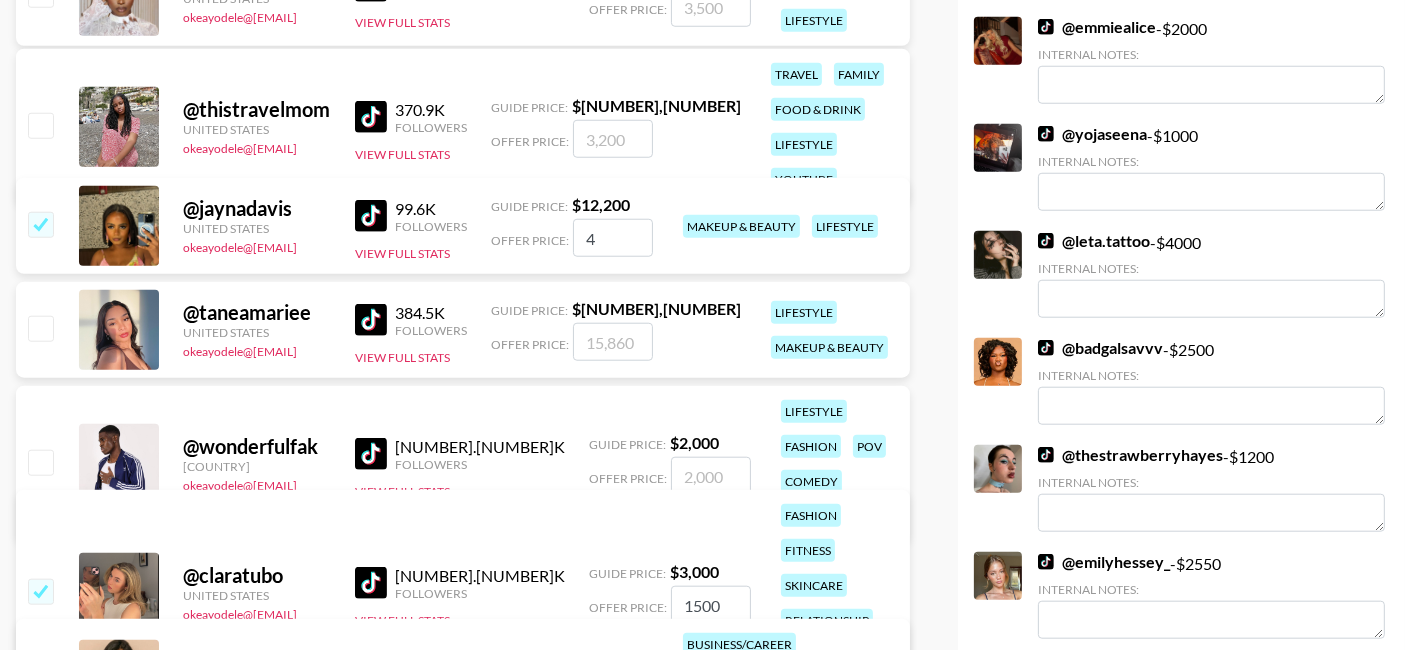 checkbox on "true" 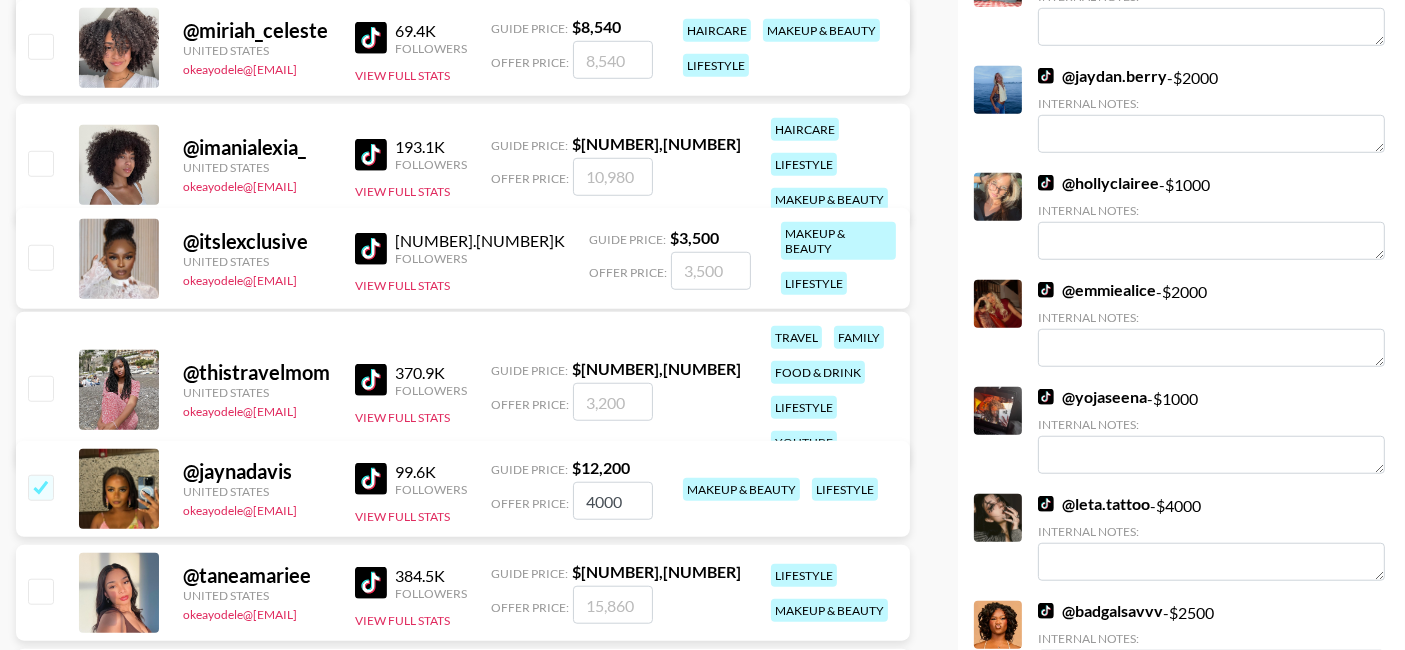 scroll, scrollTop: 1547, scrollLeft: 0, axis: vertical 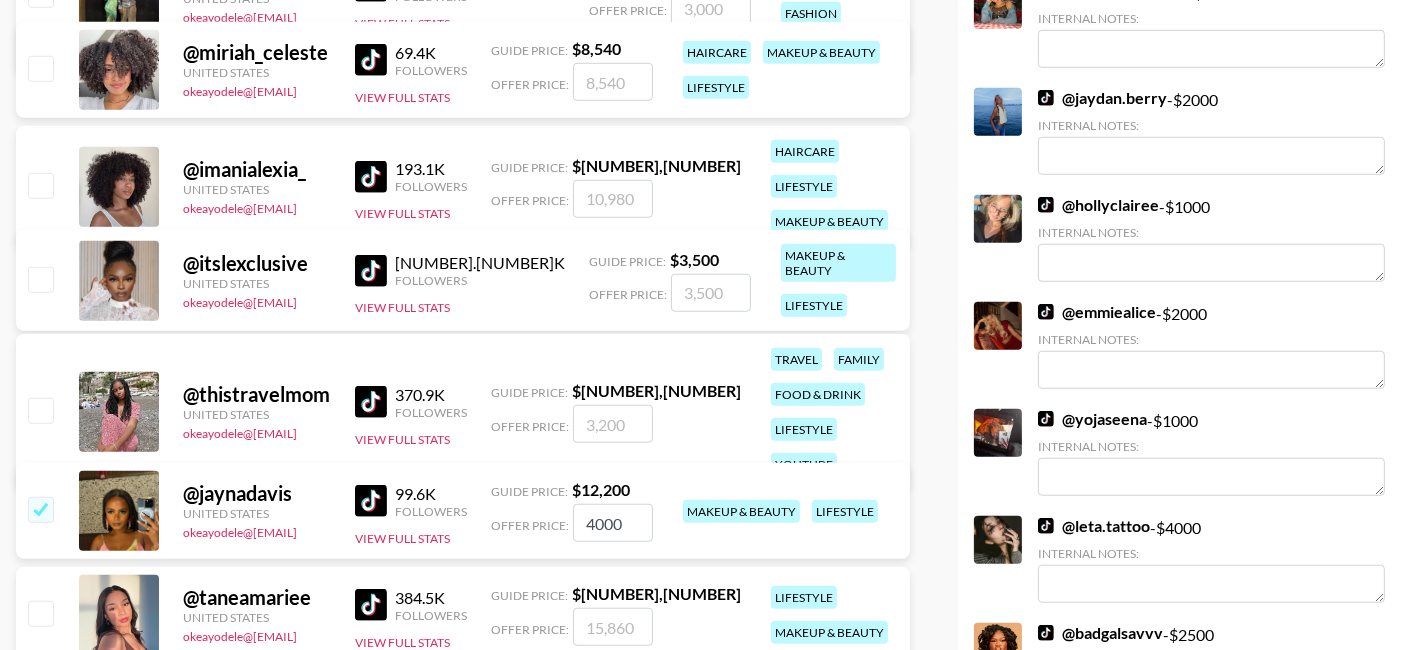type on "4000" 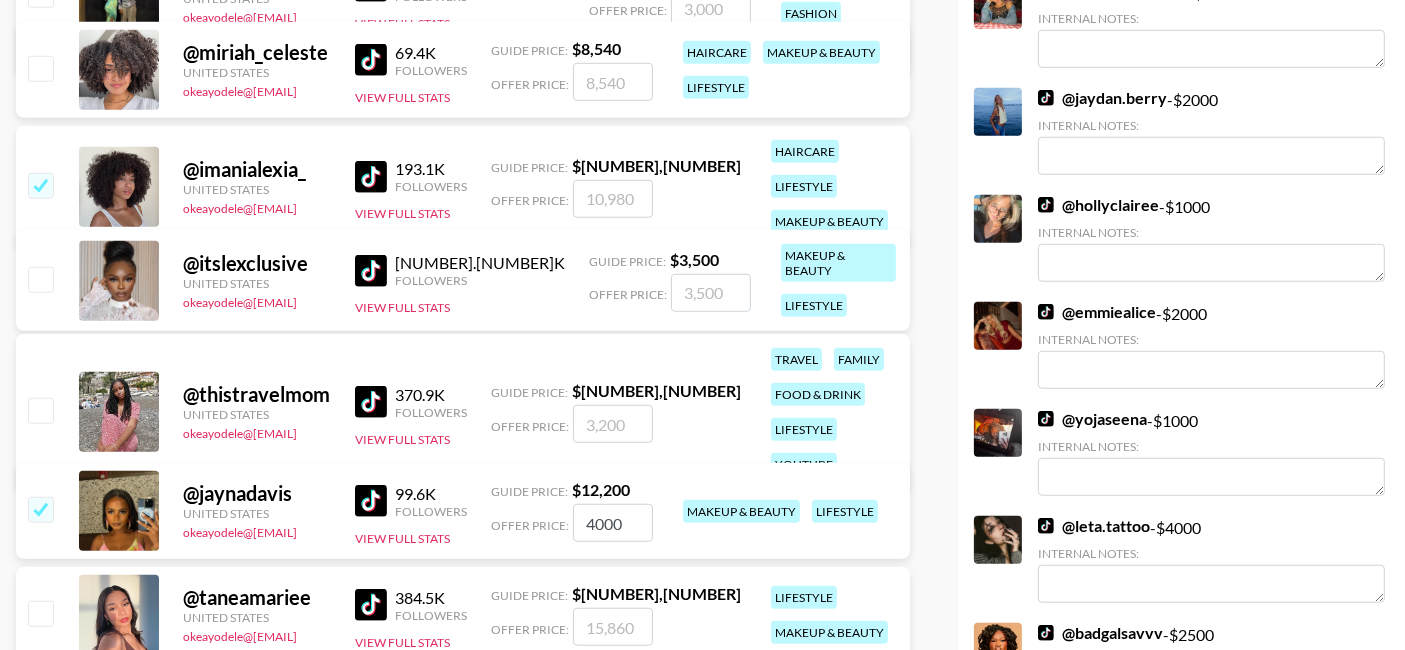type on "5" 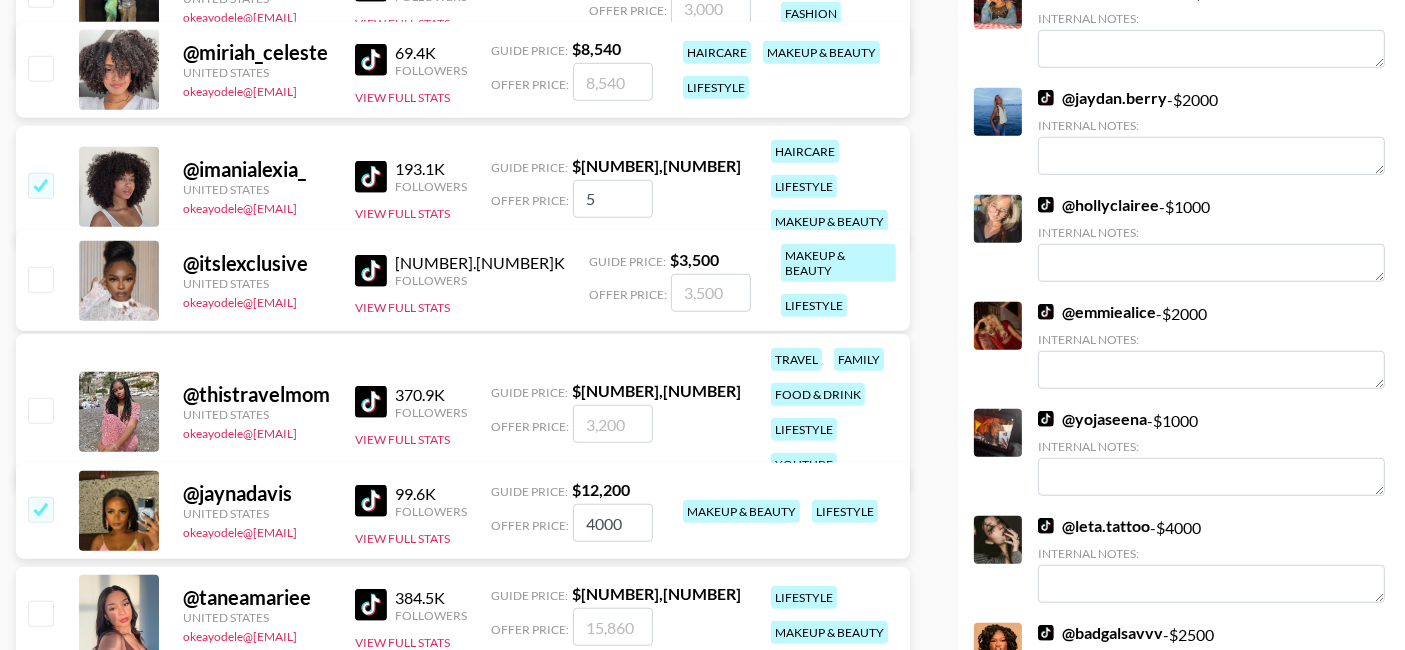 checkbox on "true" 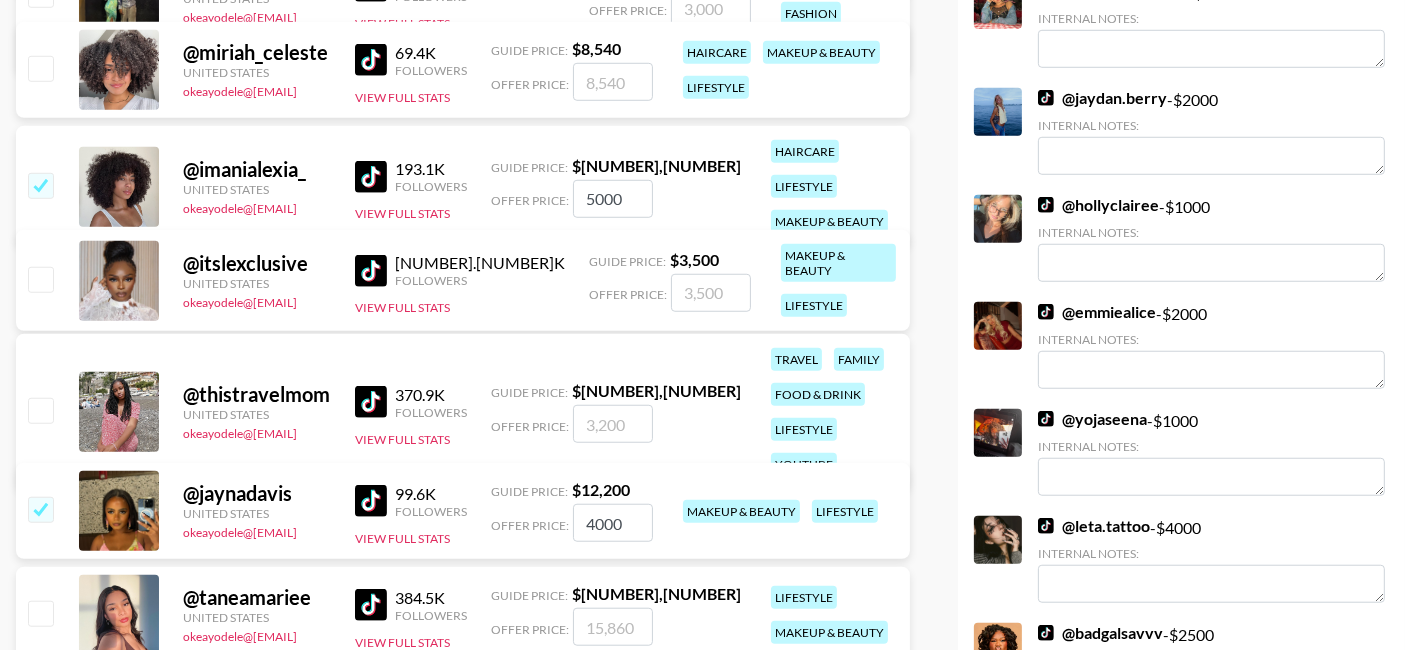 type on "5000" 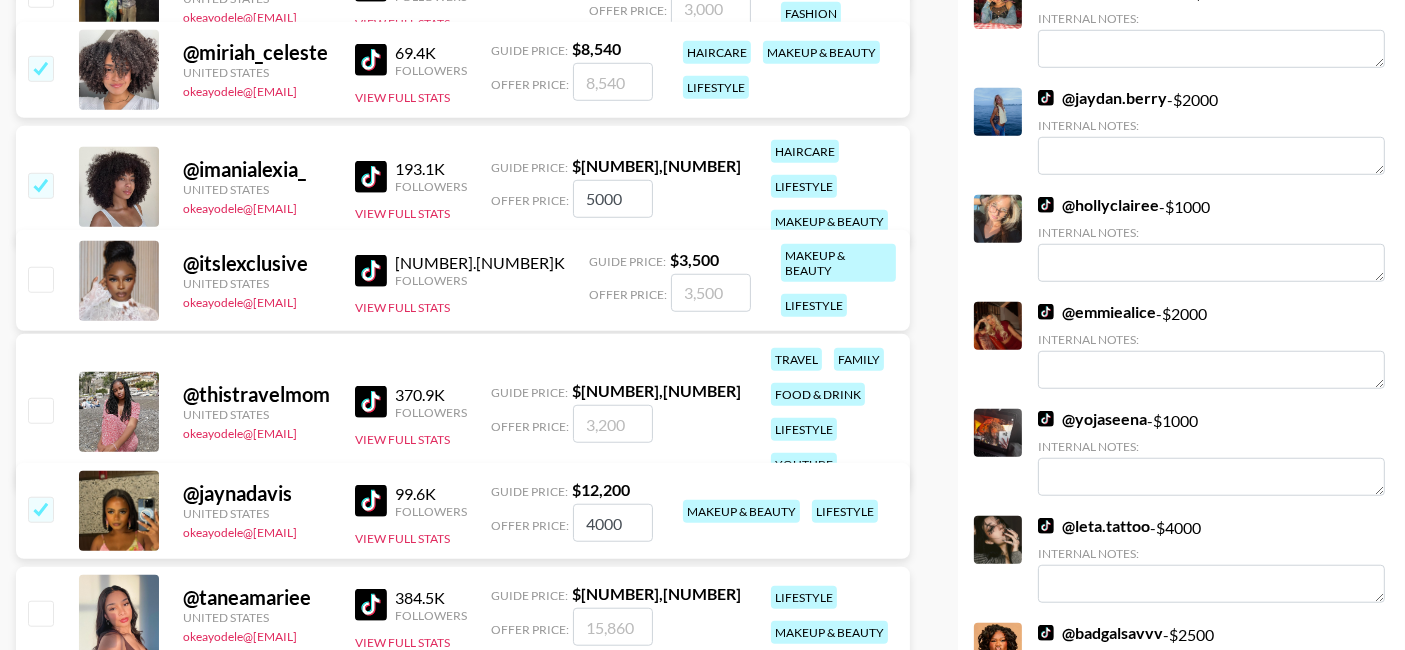 type on "3" 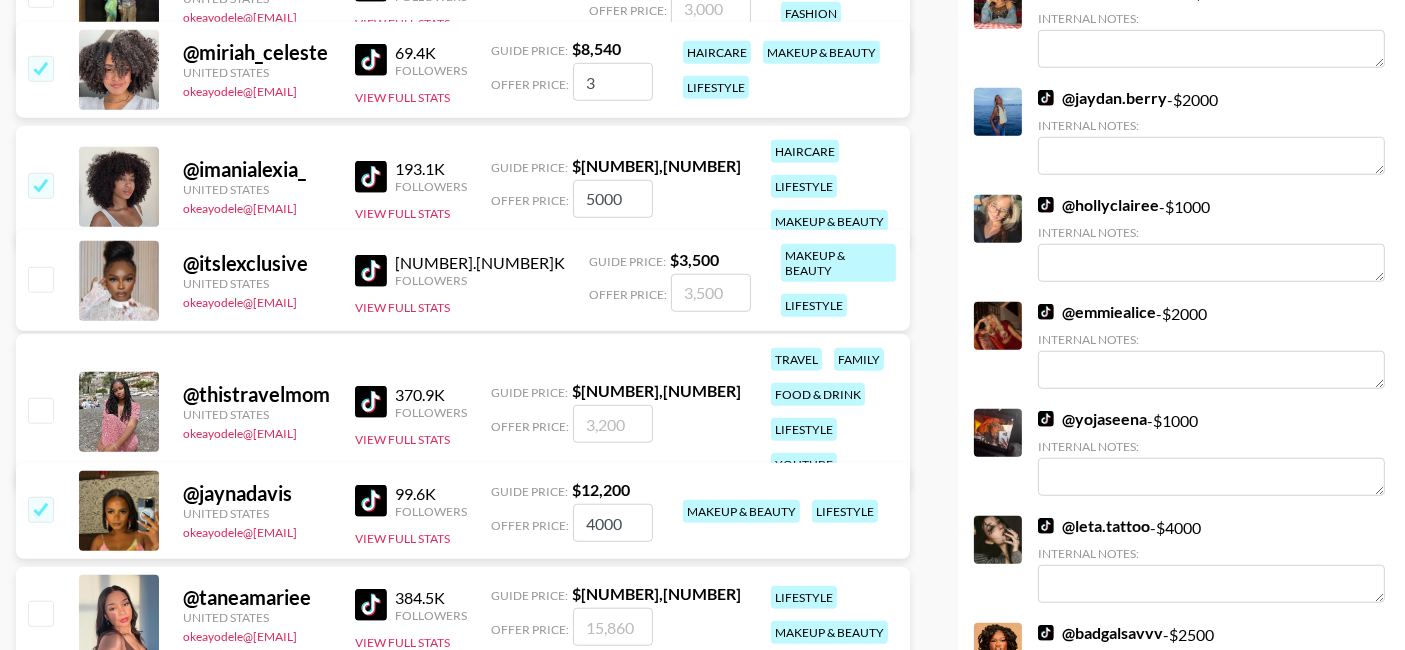 checkbox on "true" 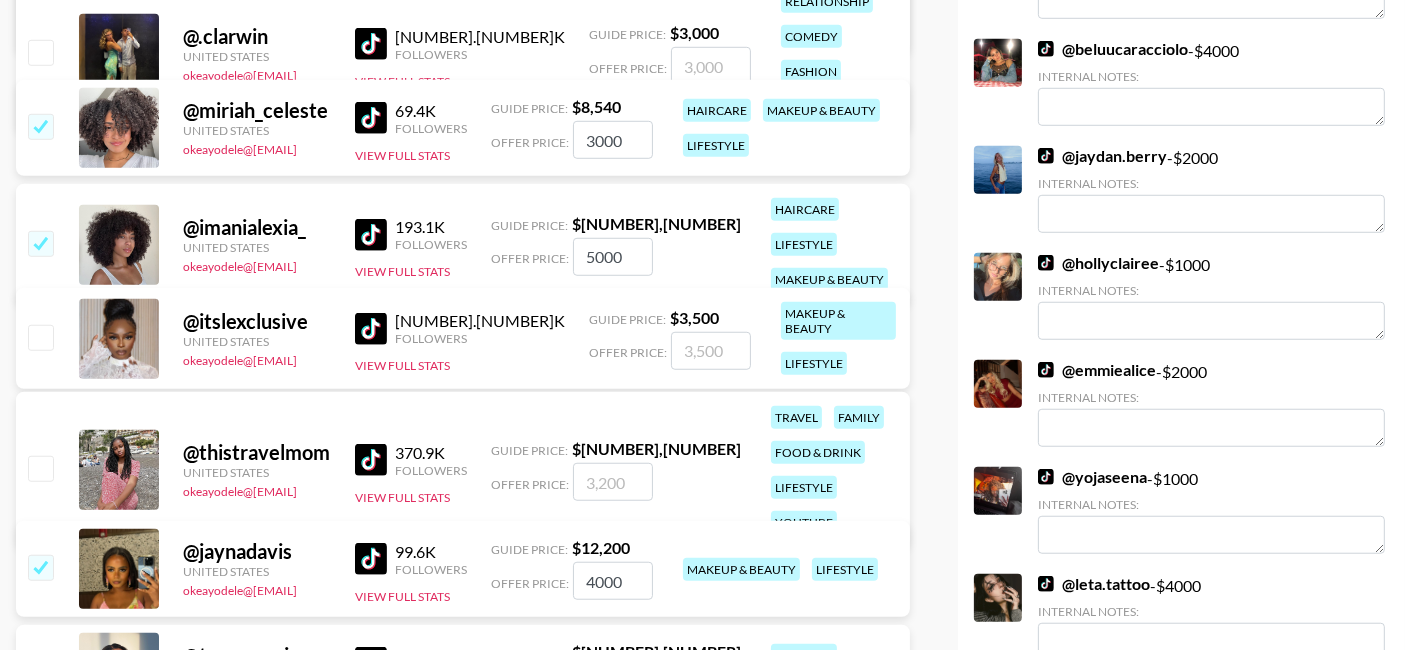 scroll, scrollTop: 1479, scrollLeft: 0, axis: vertical 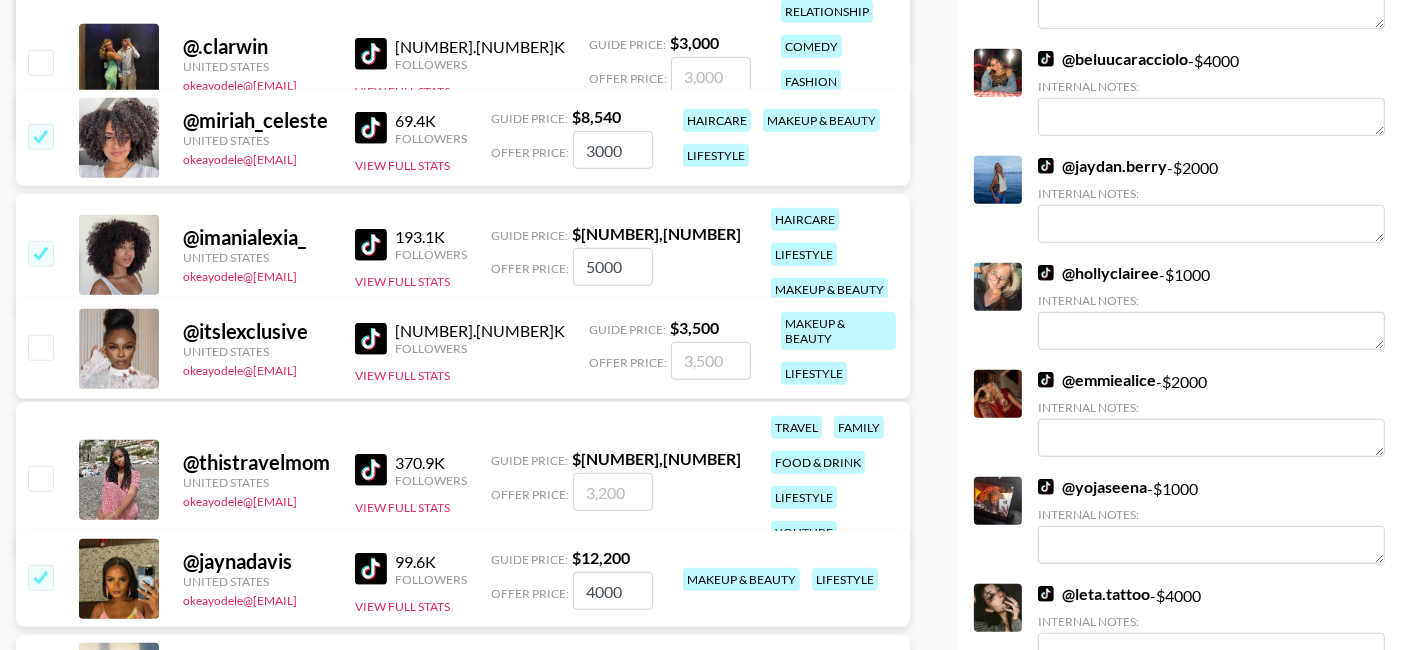 type on "3000" 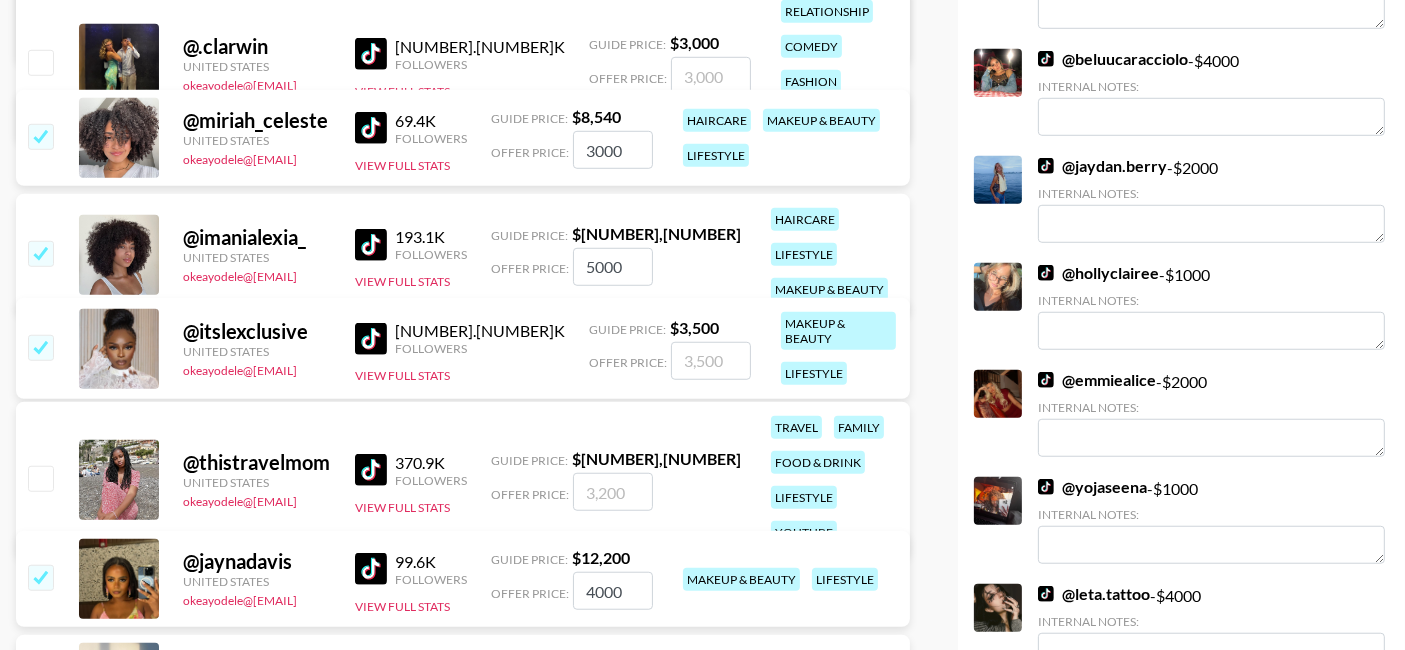 type on "2" 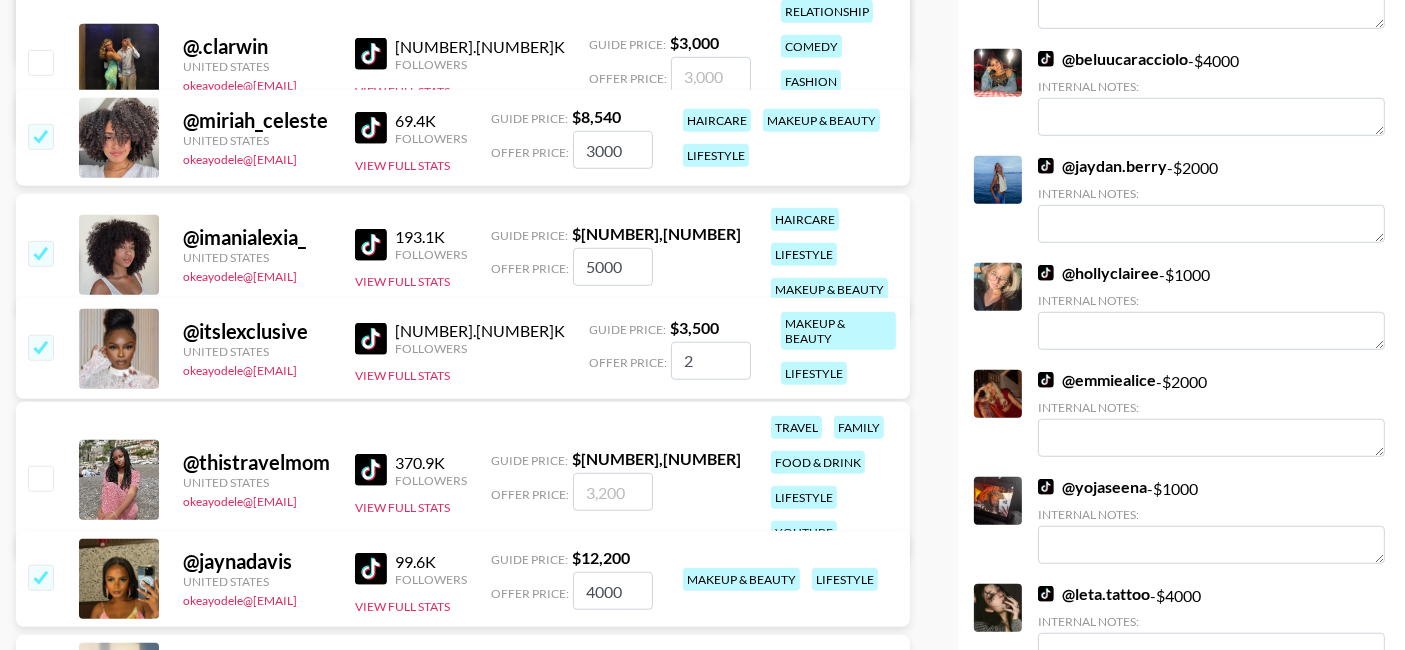 checkbox on "true" 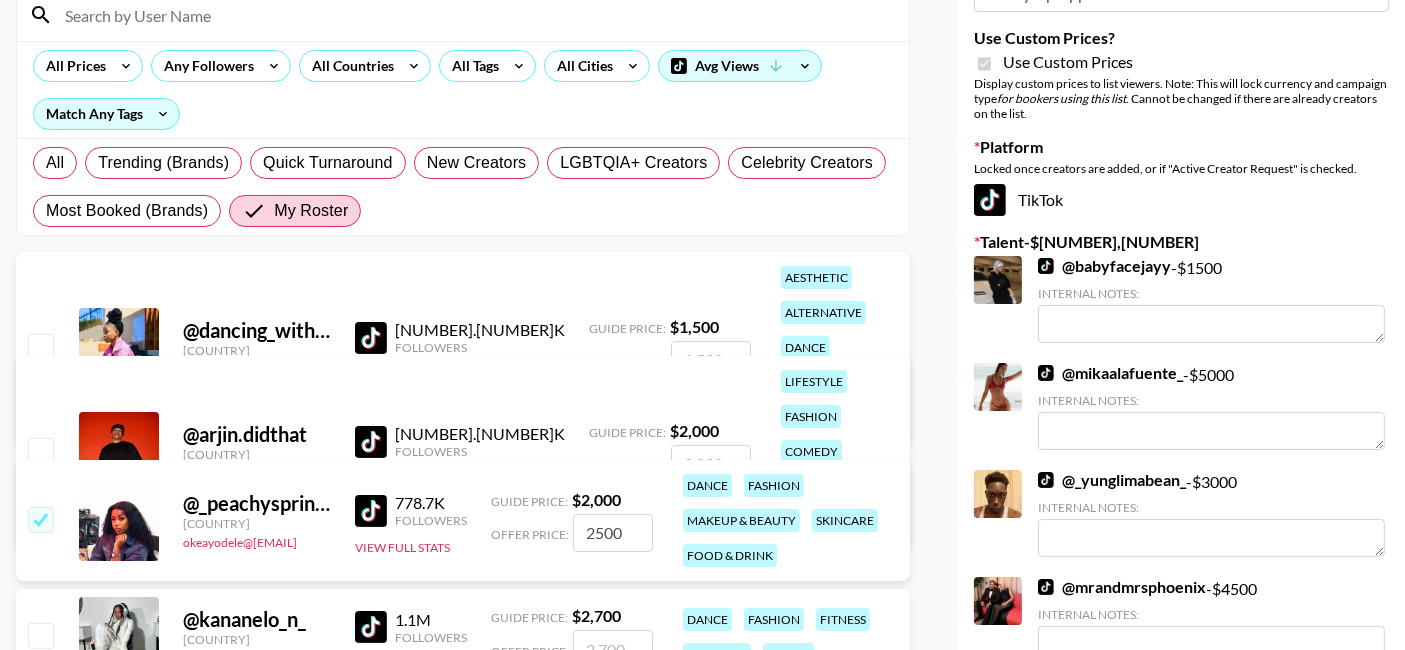 scroll, scrollTop: 0, scrollLeft: 0, axis: both 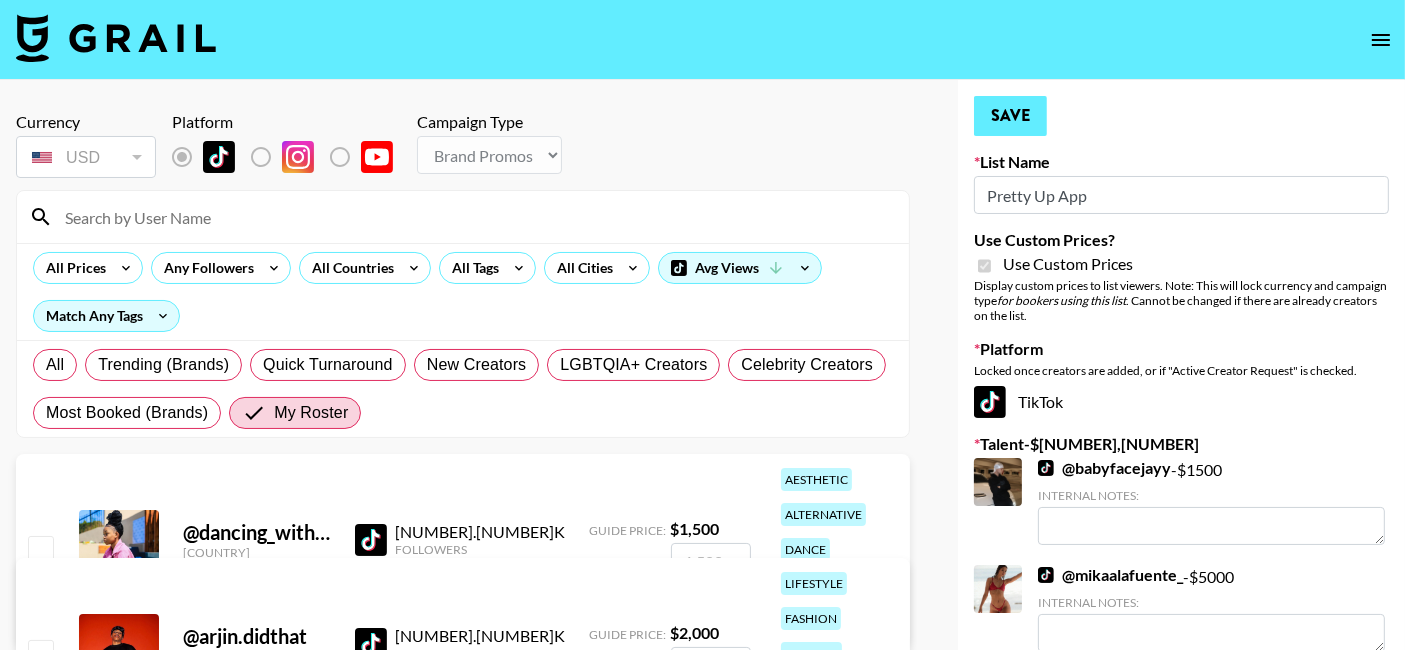 type on "2000" 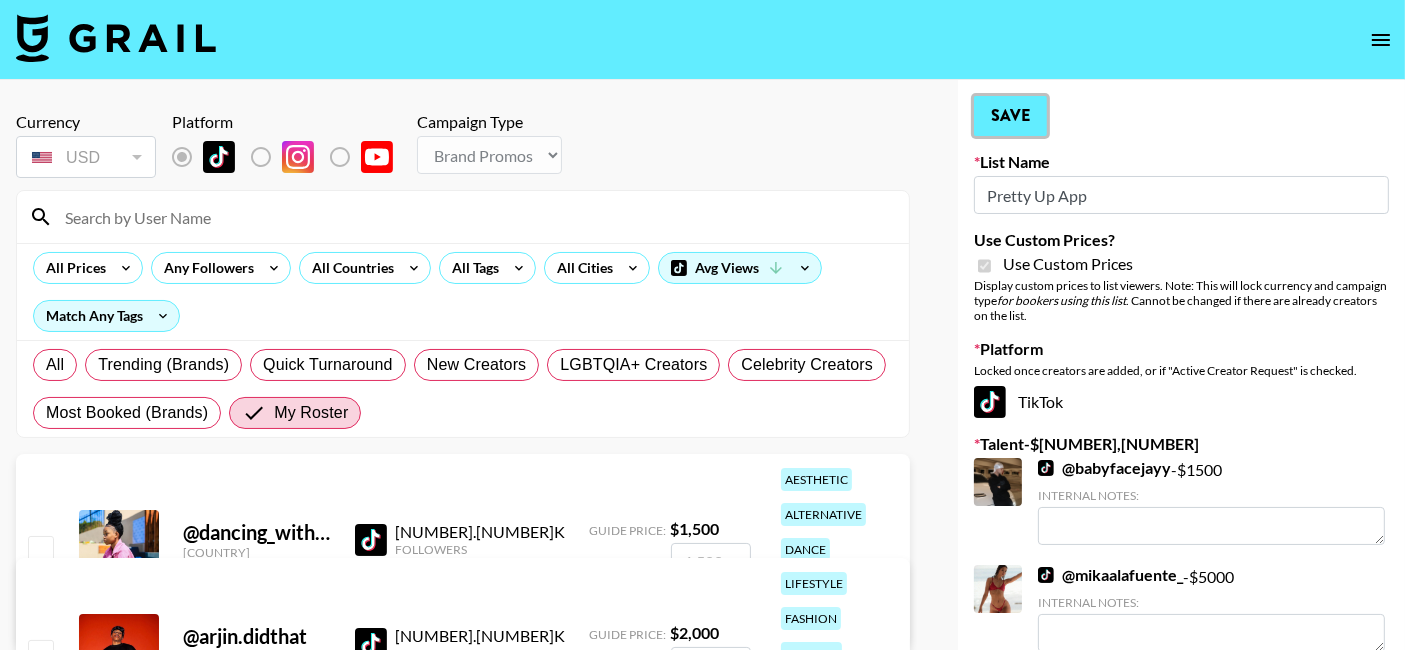 click on "Save" at bounding box center [1010, 116] 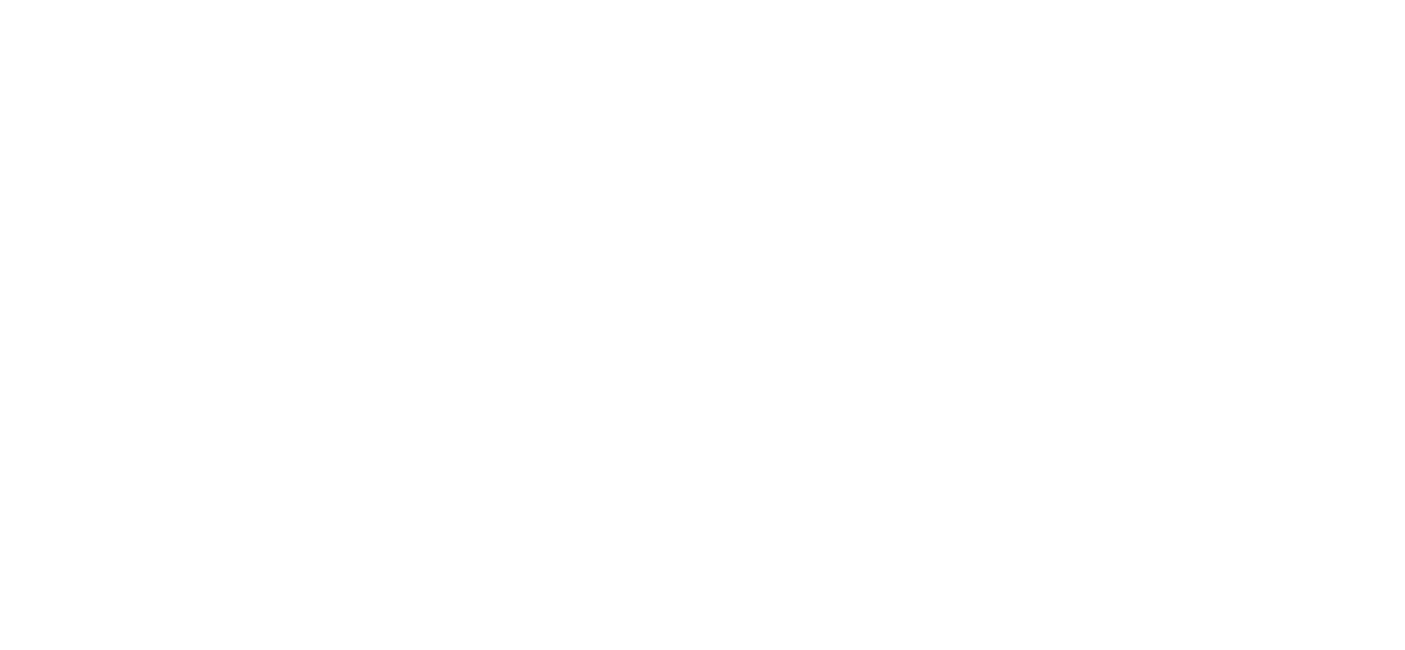 scroll, scrollTop: 0, scrollLeft: 0, axis: both 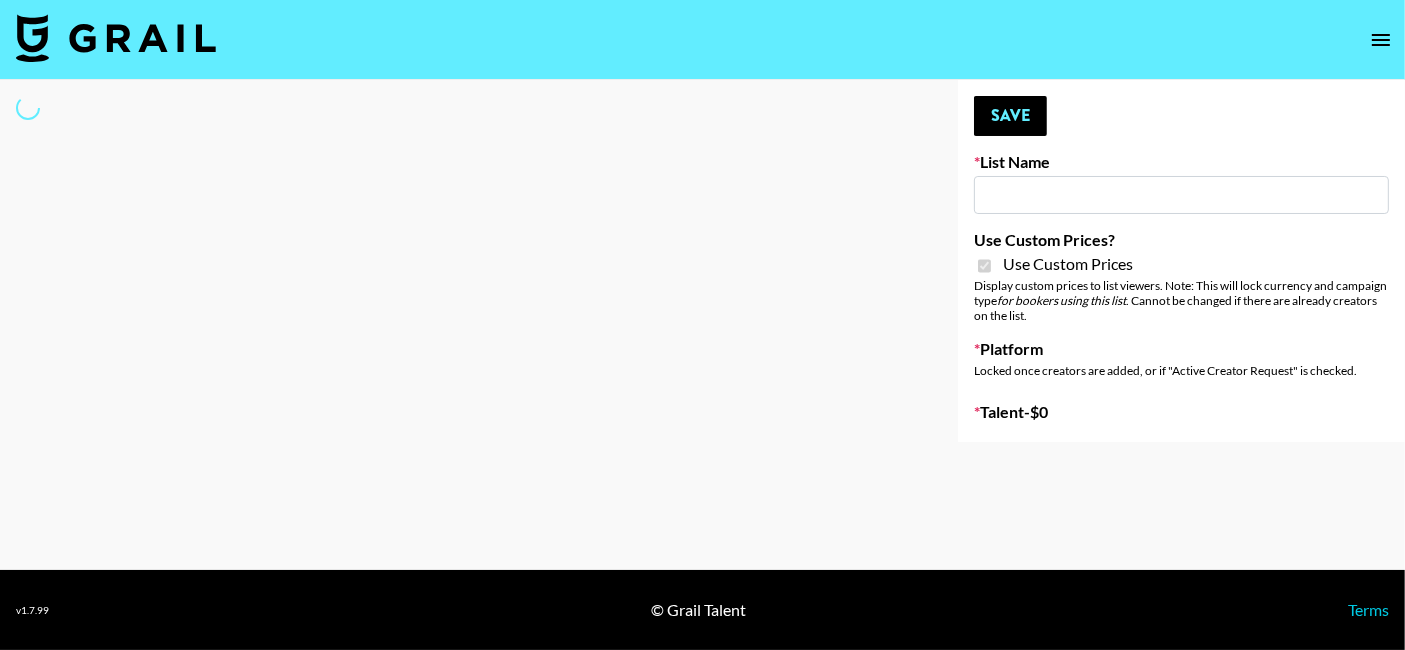 type on "L'Oreal Paris's Voluminous Mascara" 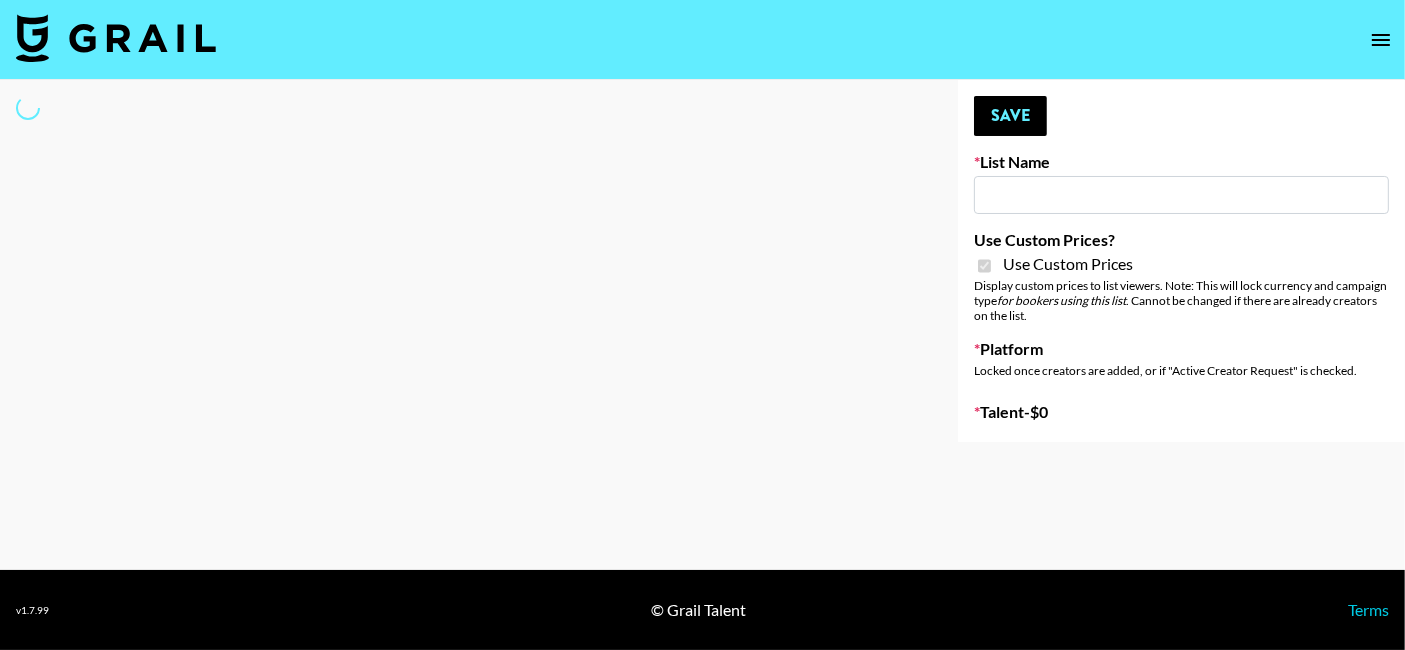 checkbox on "true" 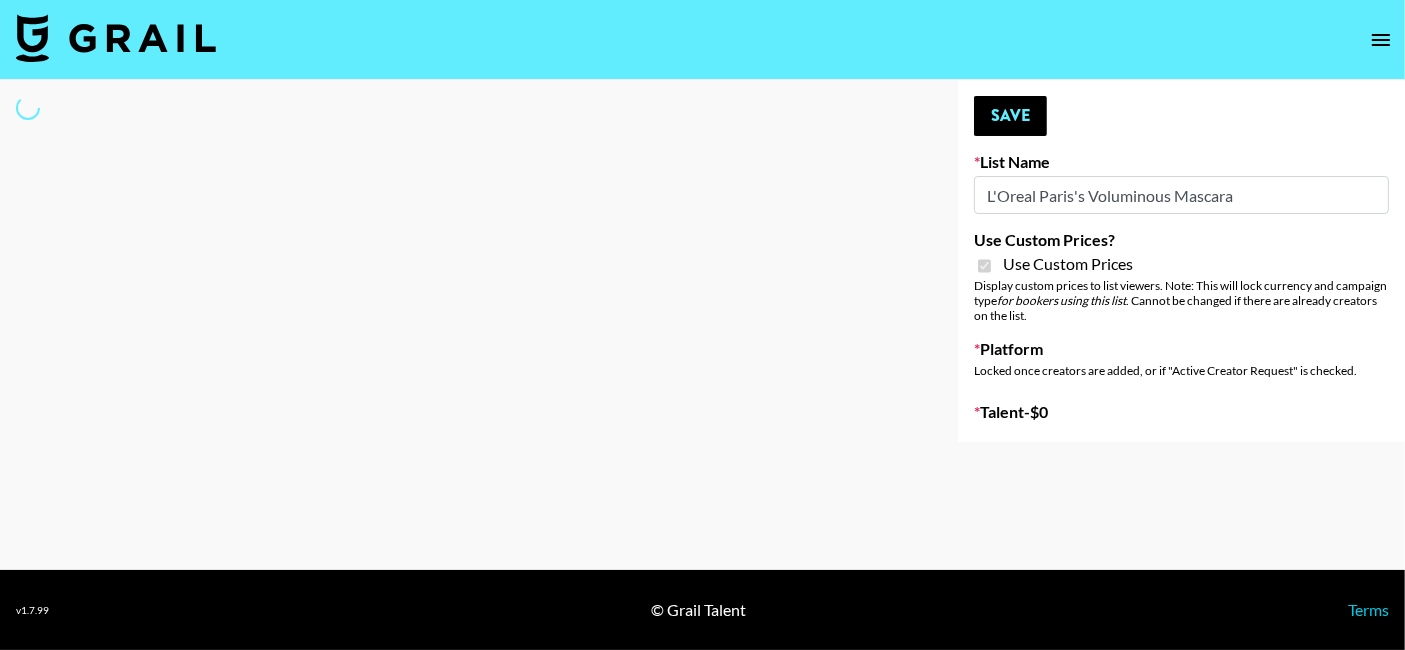 select on "Brand" 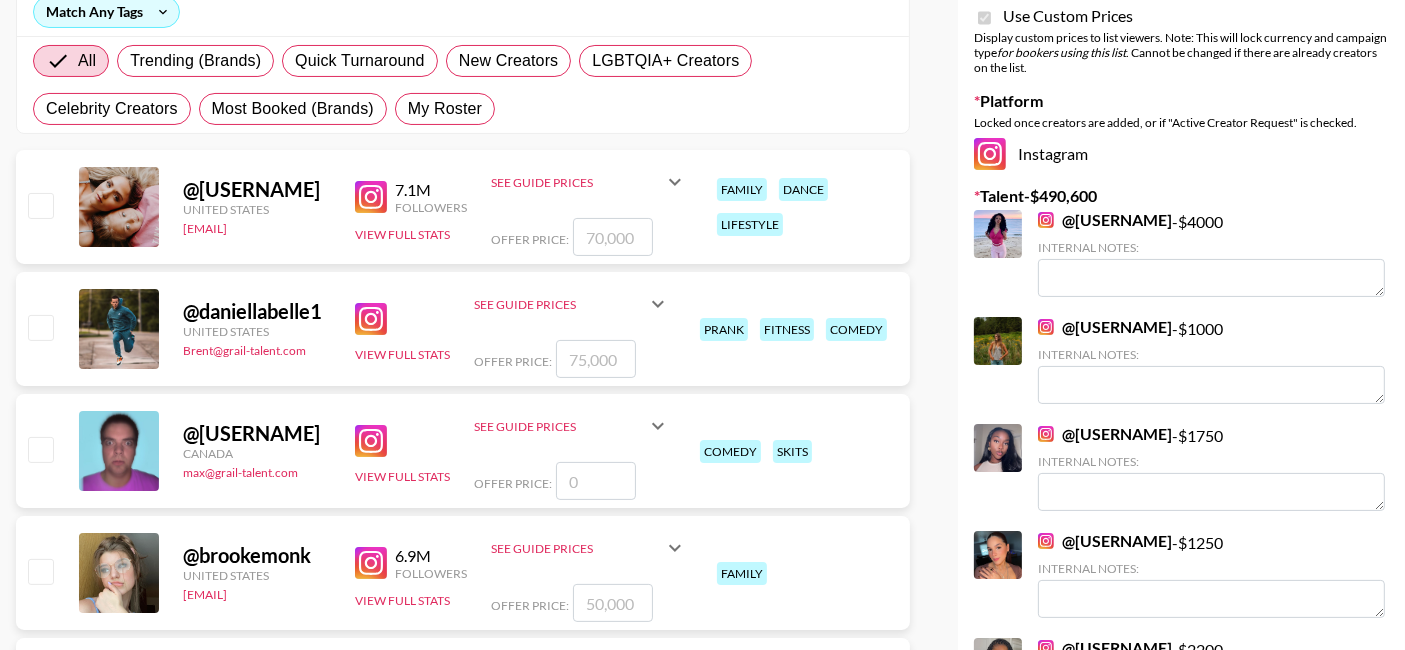 scroll, scrollTop: 363, scrollLeft: 0, axis: vertical 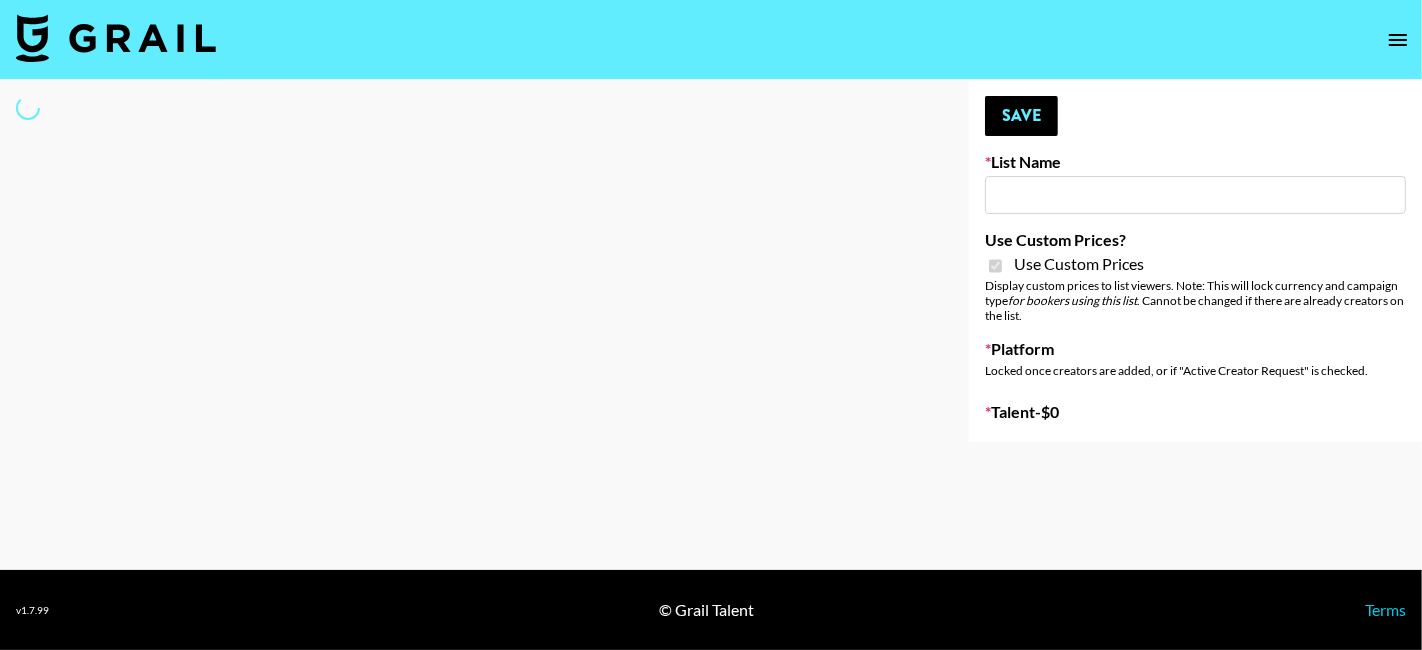 type on "[BRAND] (1st August)" 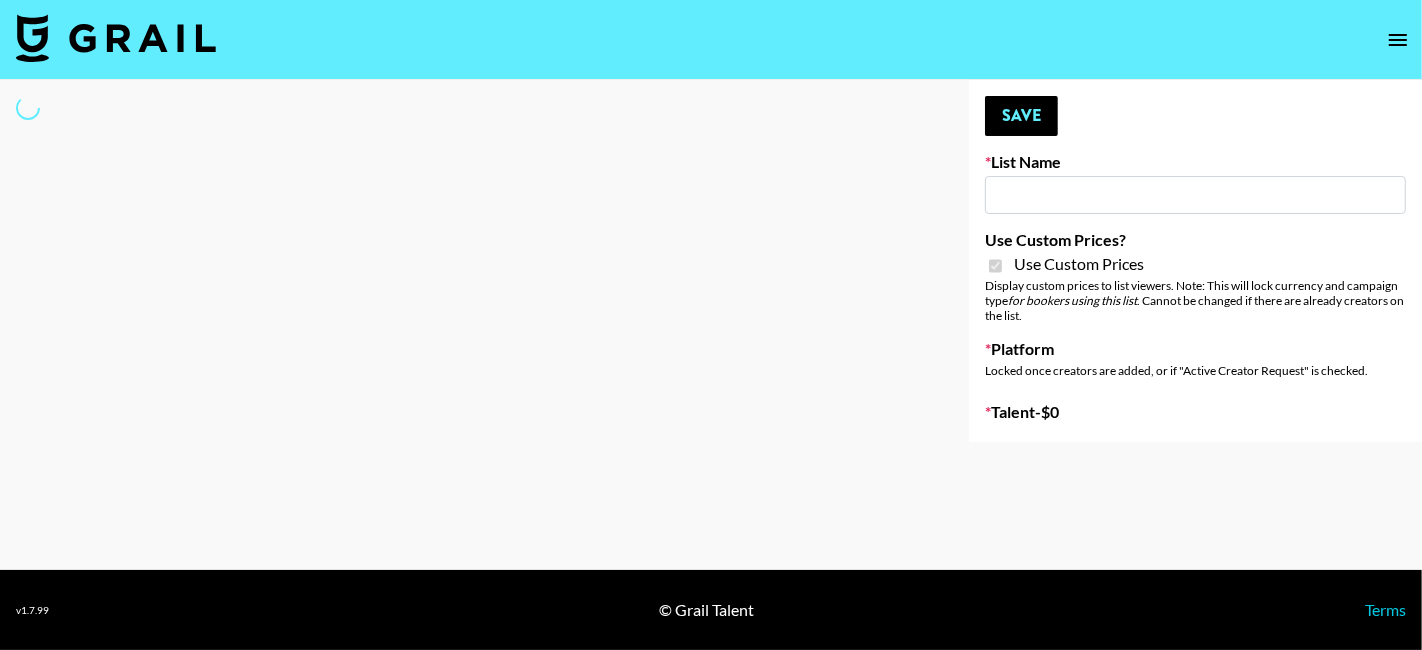 checkbox on "true" 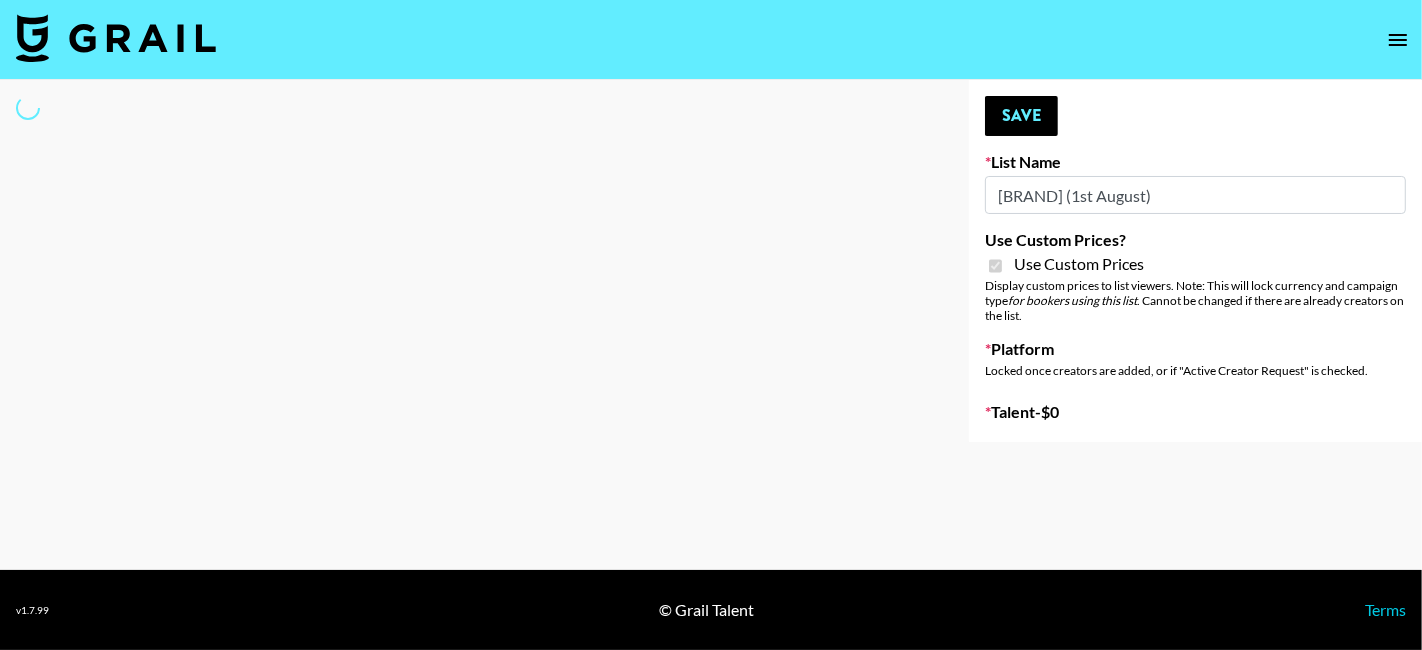 select on "Song" 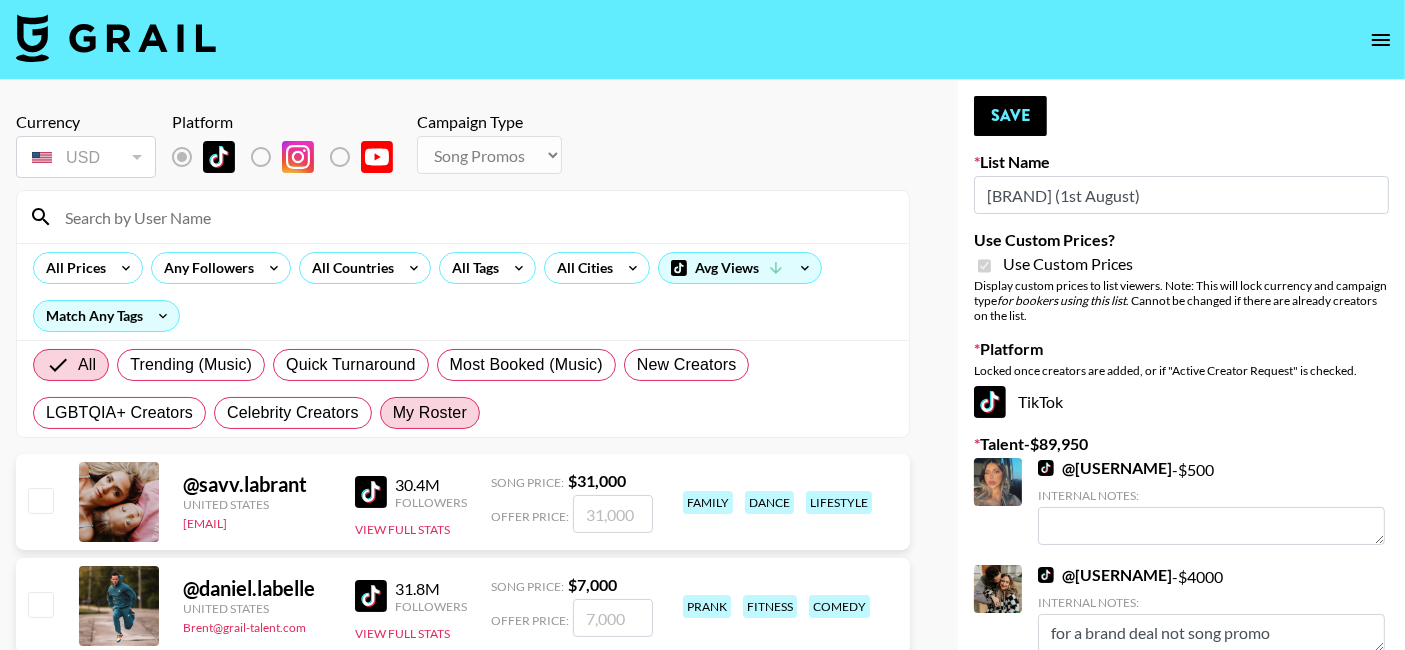click on "My Roster" at bounding box center (430, 413) 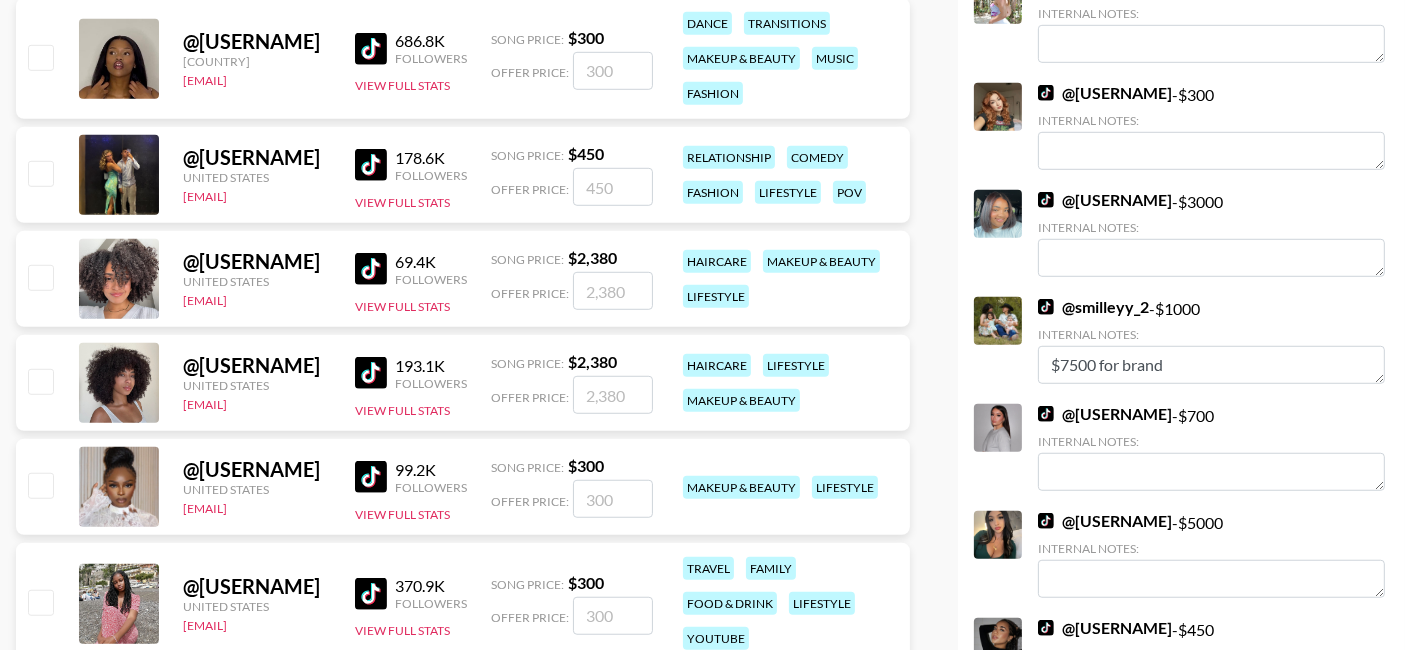 scroll, scrollTop: 1347, scrollLeft: 0, axis: vertical 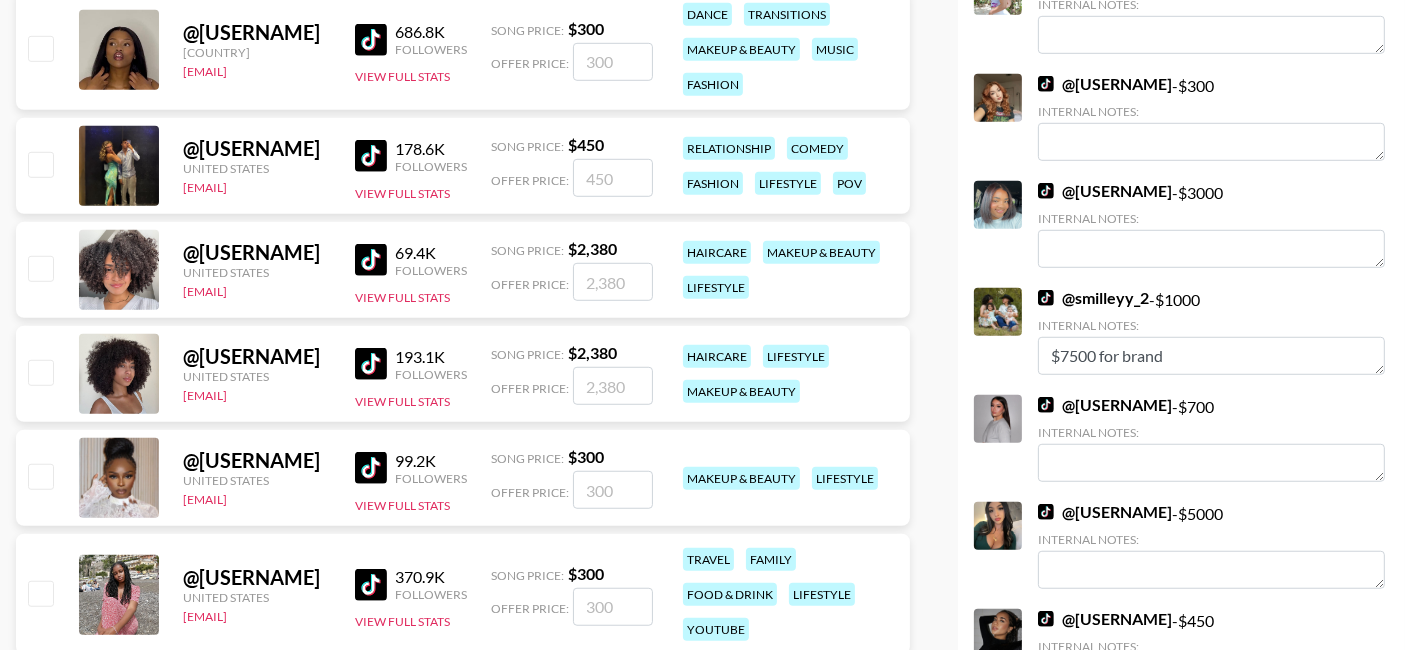 click at bounding box center [613, 282] 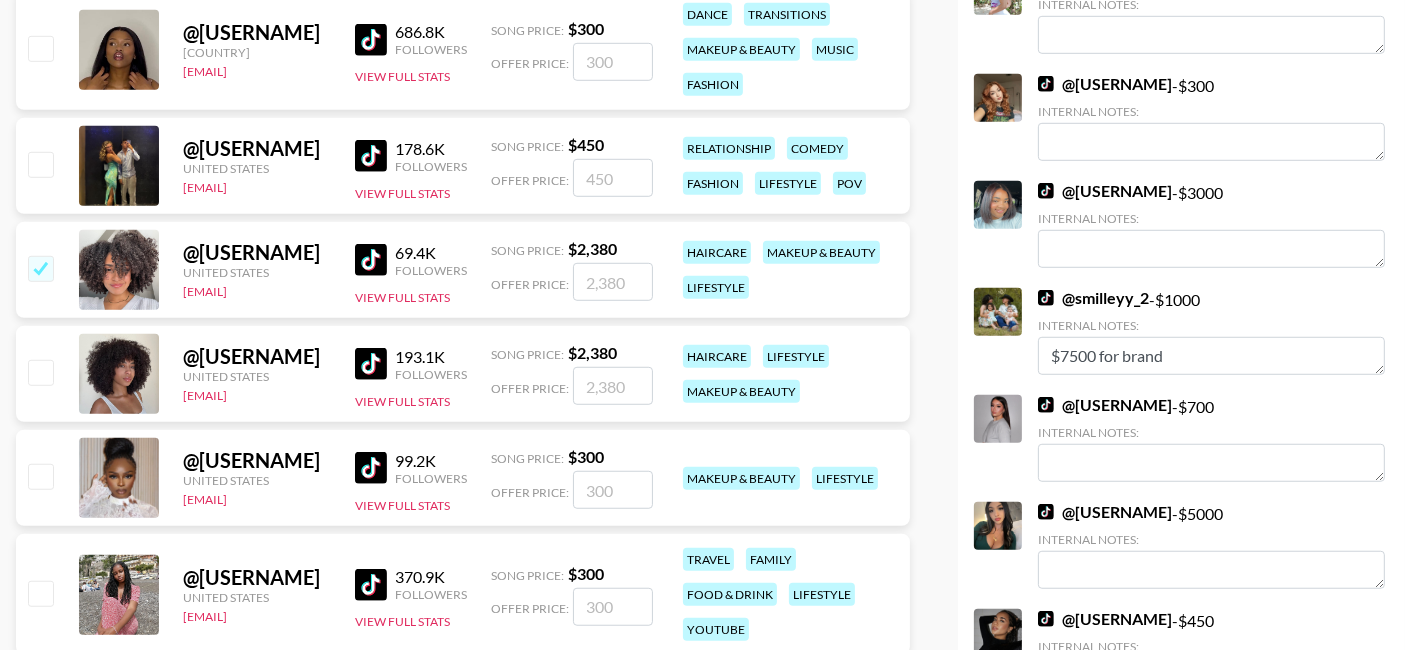 checkbox on "true" 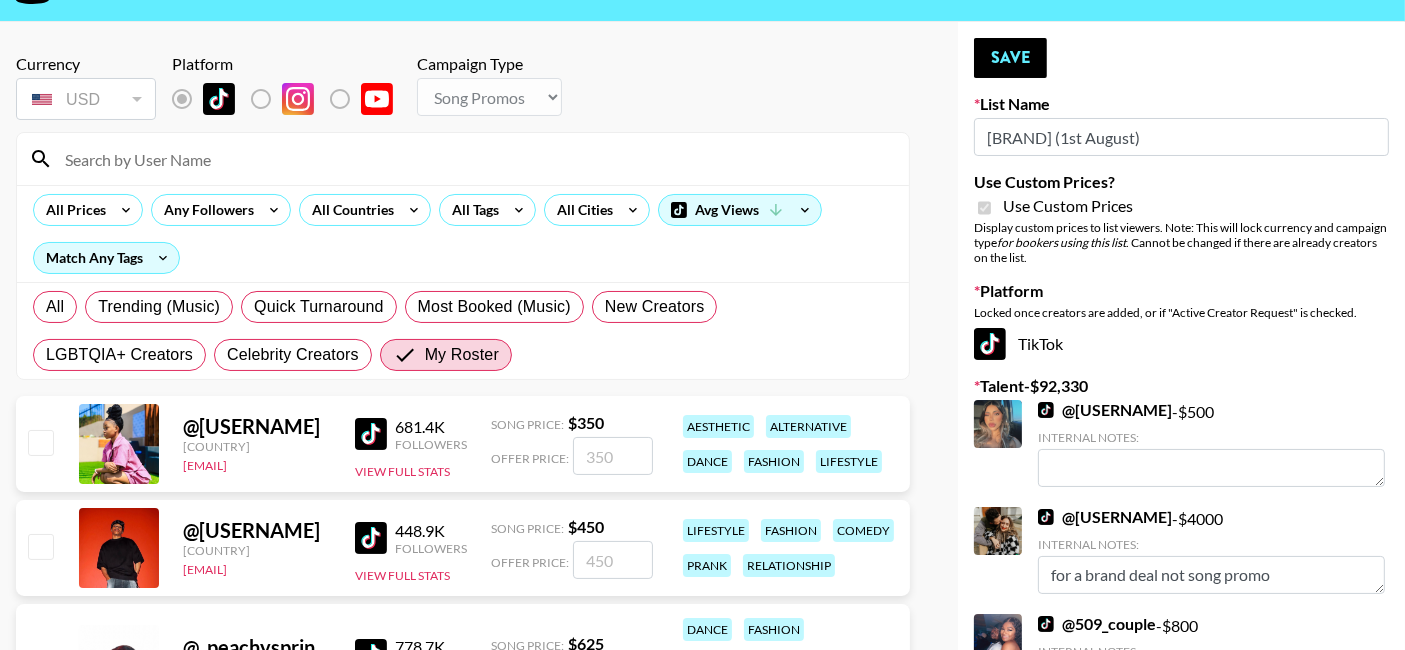 scroll, scrollTop: 0, scrollLeft: 0, axis: both 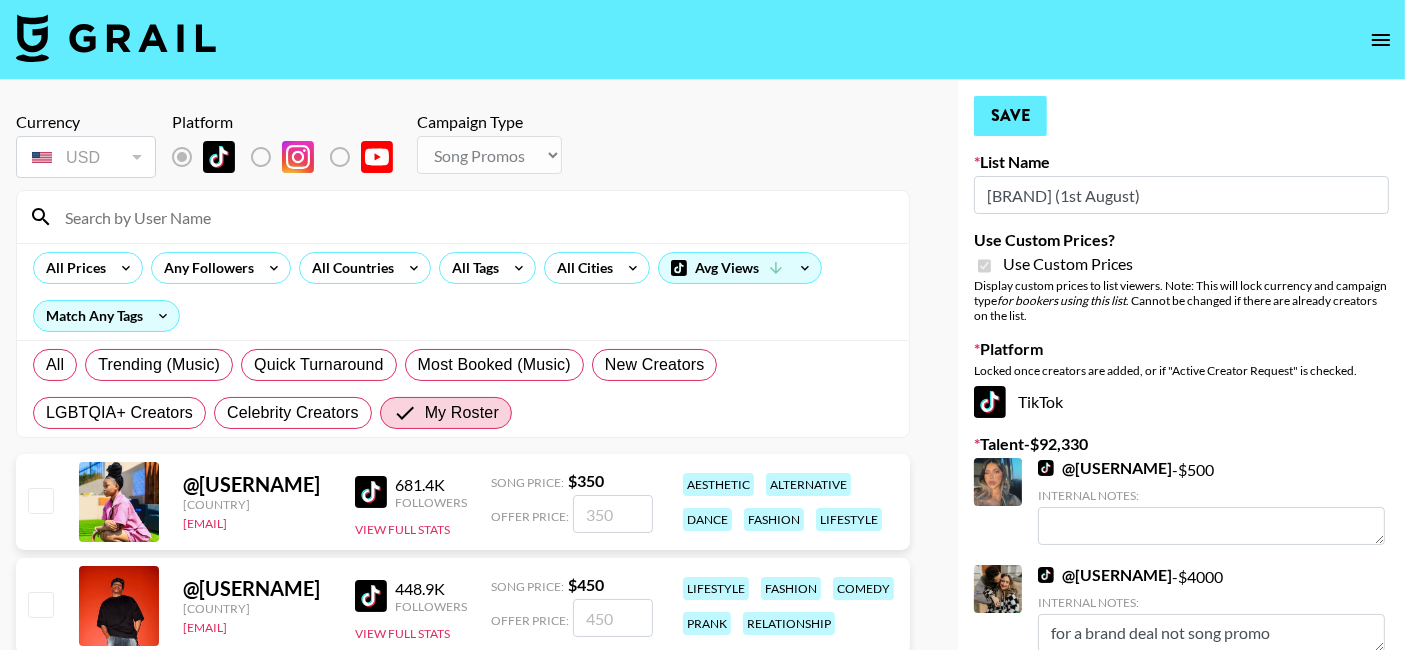 type on "2380" 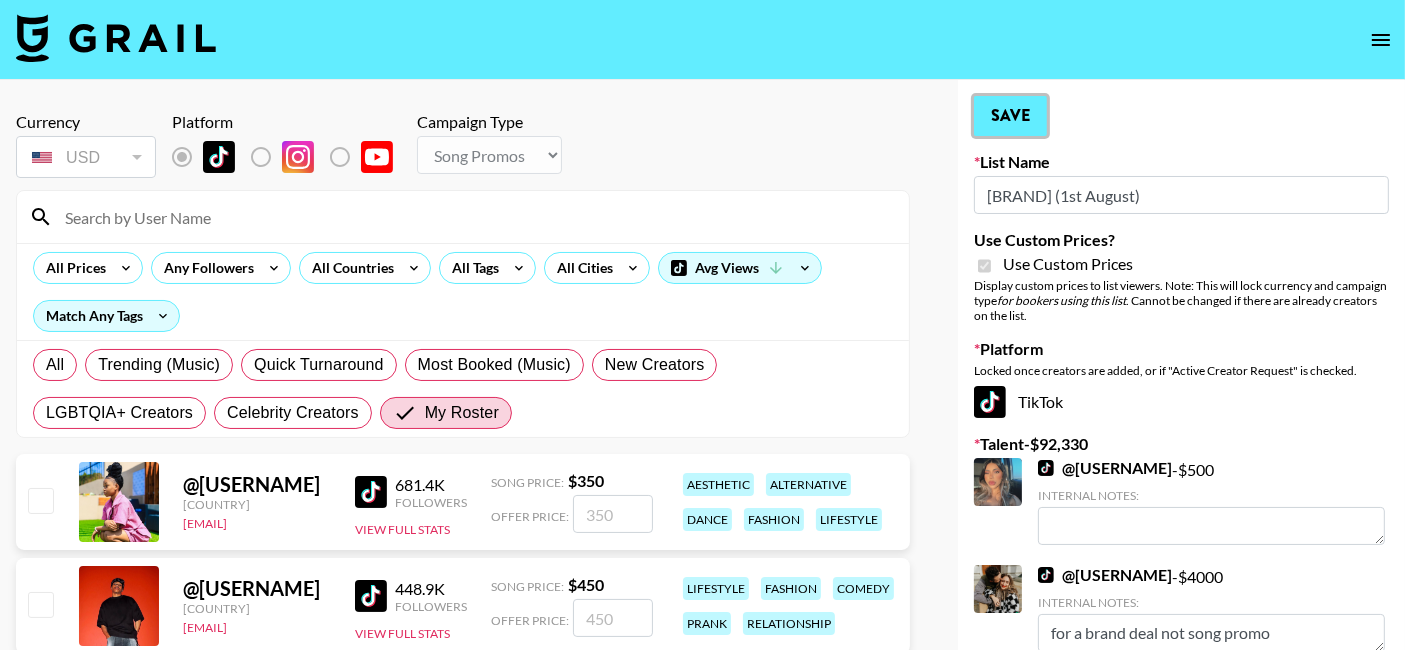 click on "Save" at bounding box center [1010, 116] 